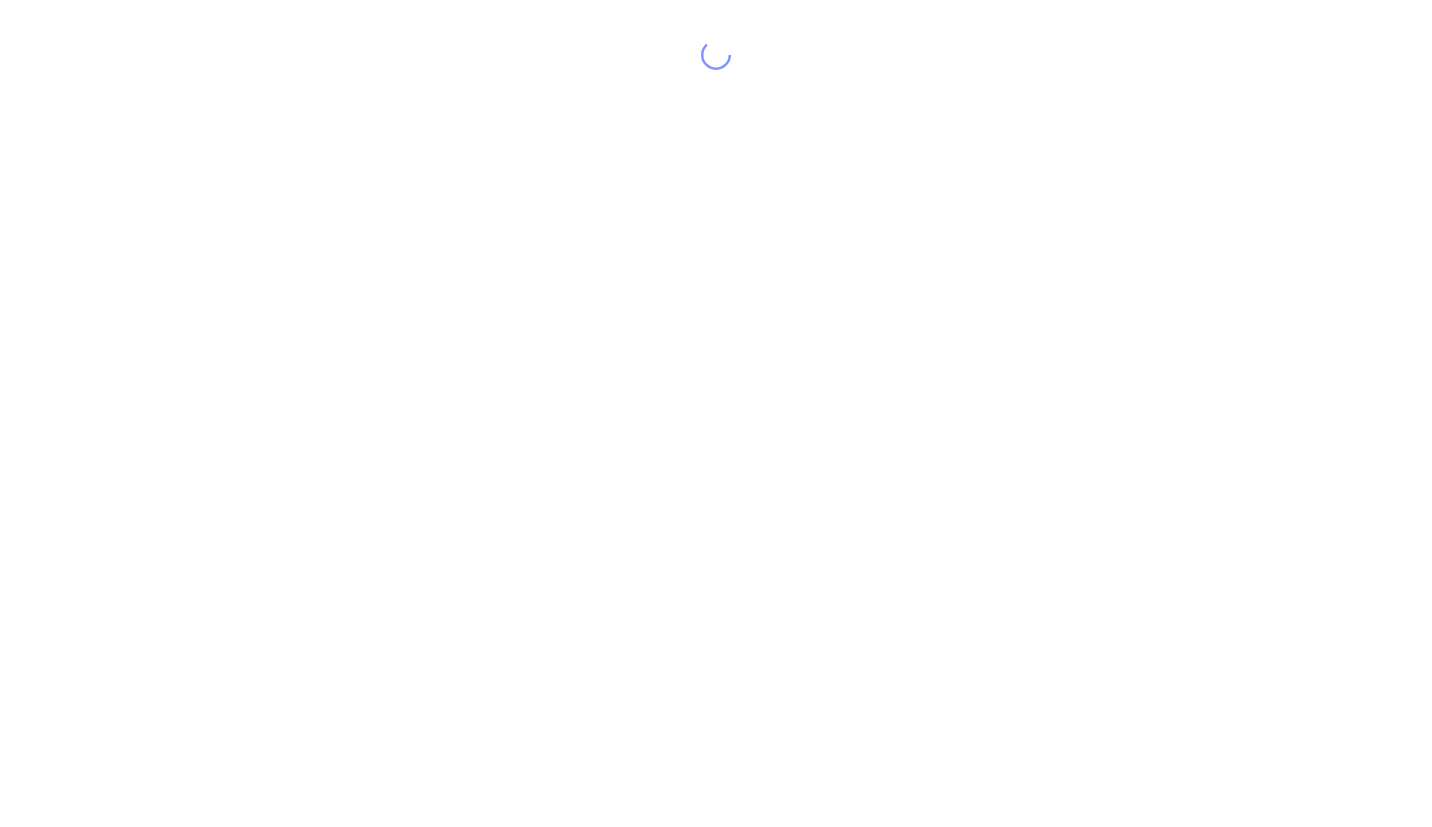 scroll, scrollTop: 40, scrollLeft: 0, axis: vertical 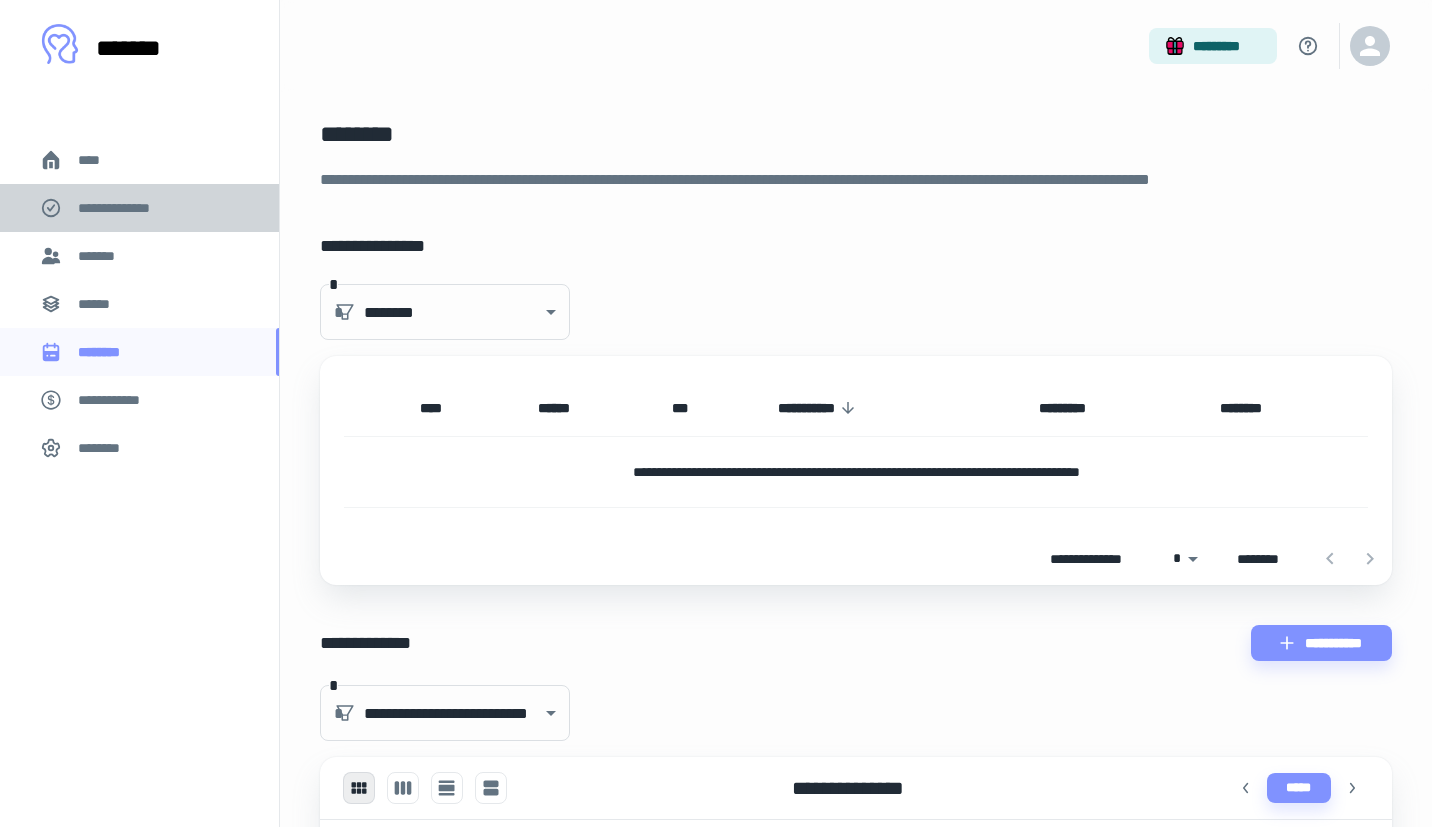 click on "**********" at bounding box center (127, 208) 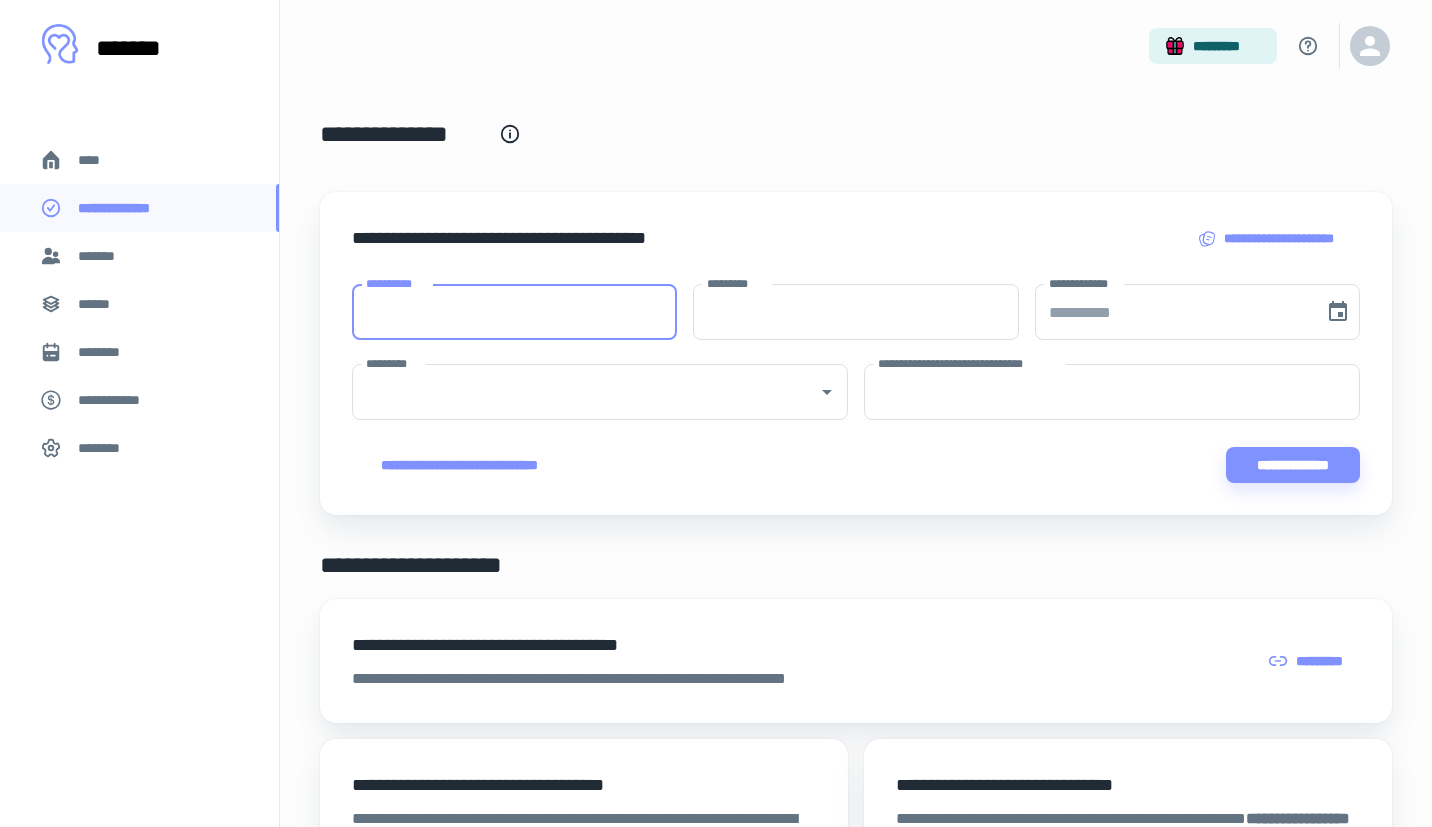 click on "**********" at bounding box center [514, 312] 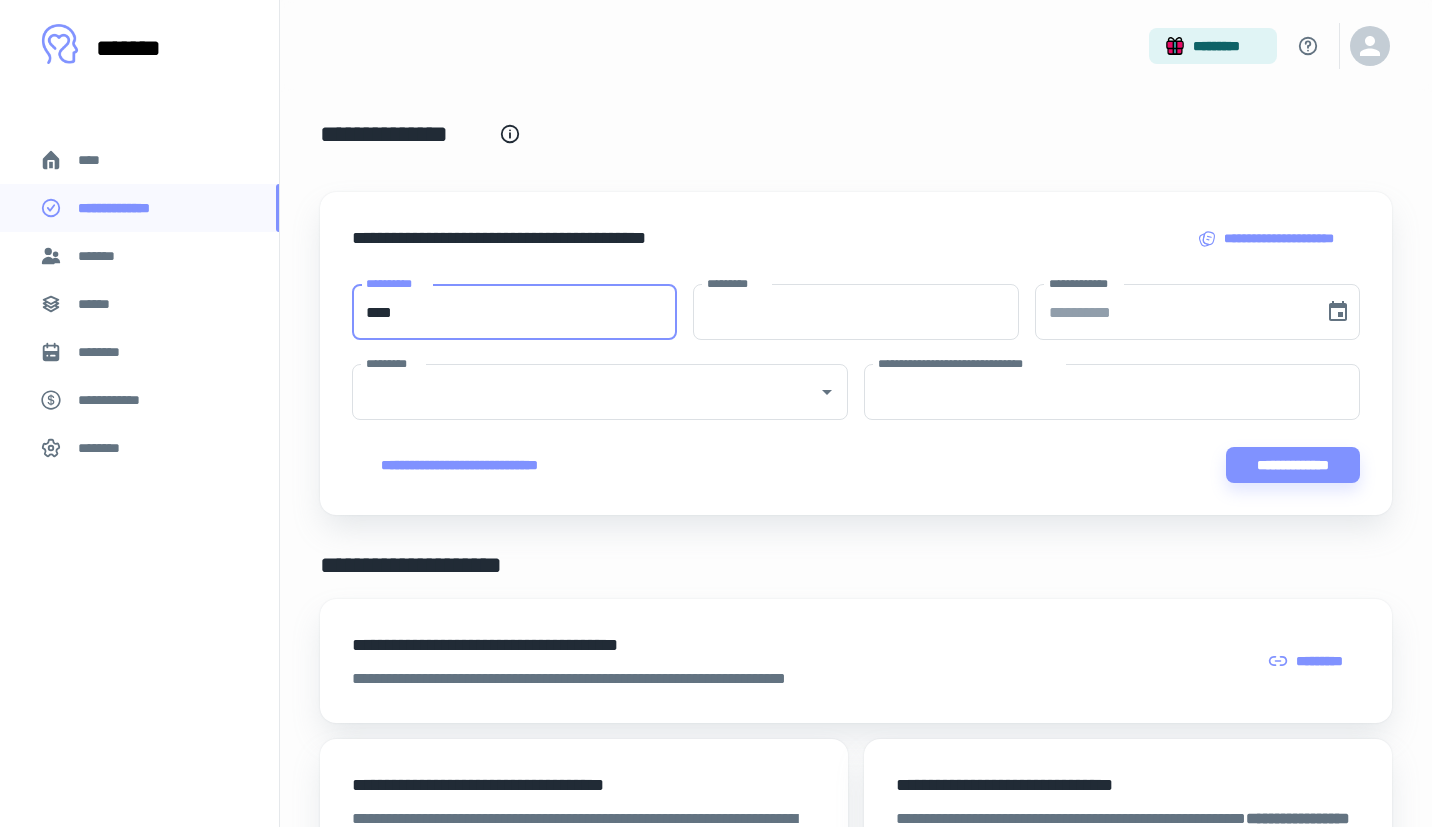 type on "****" 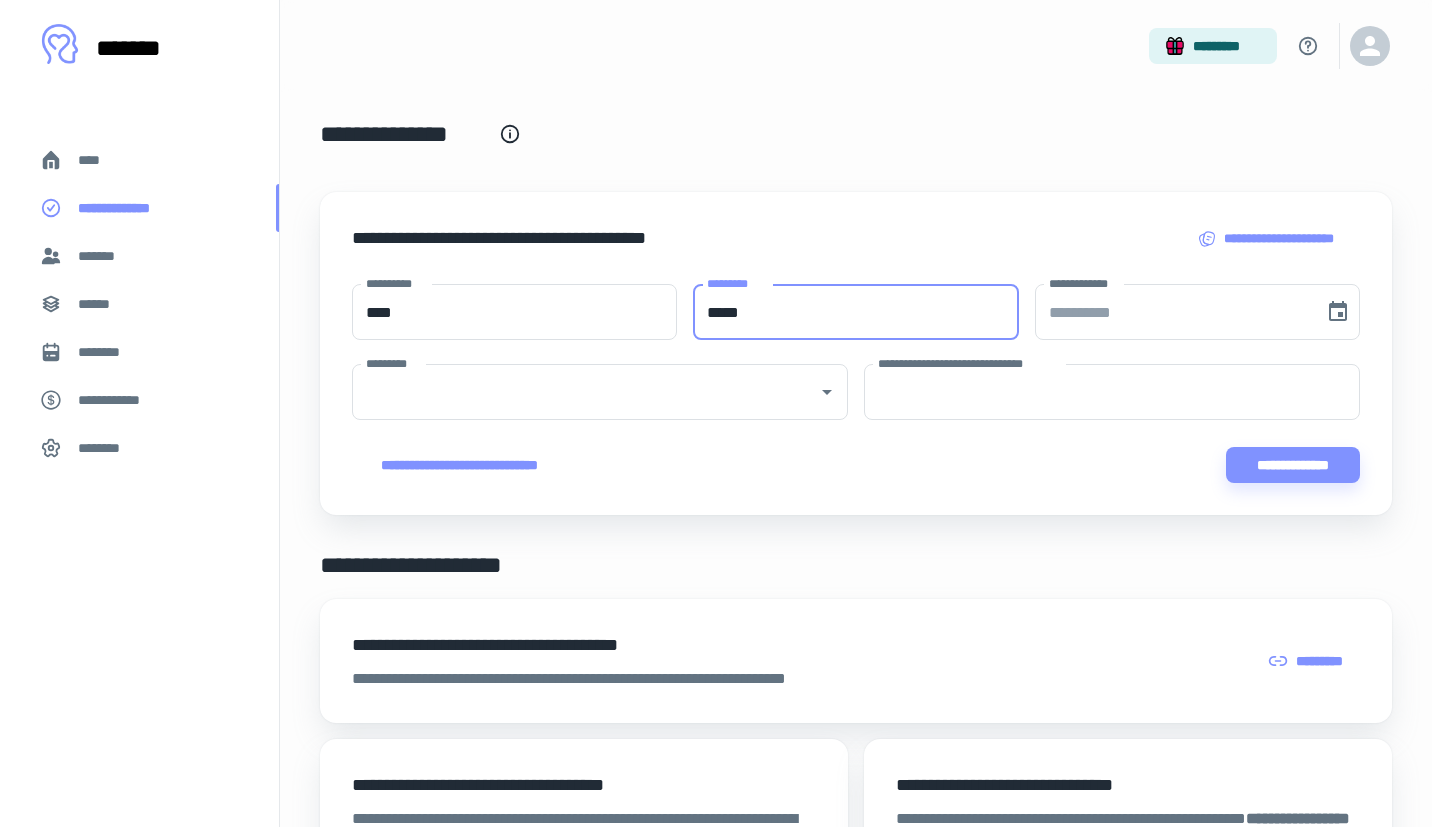 type on "*****" 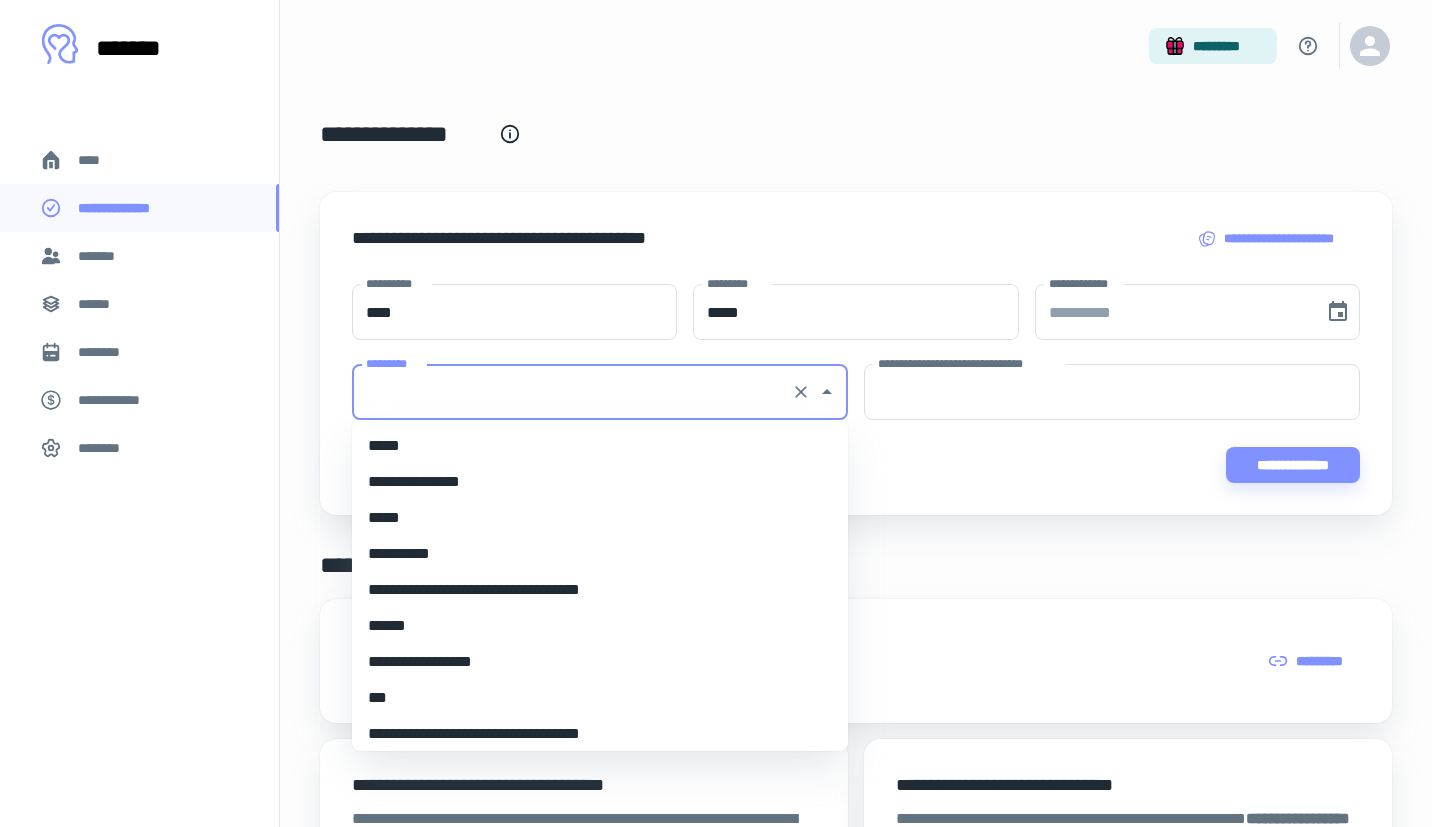 click on "*********" at bounding box center [572, 392] 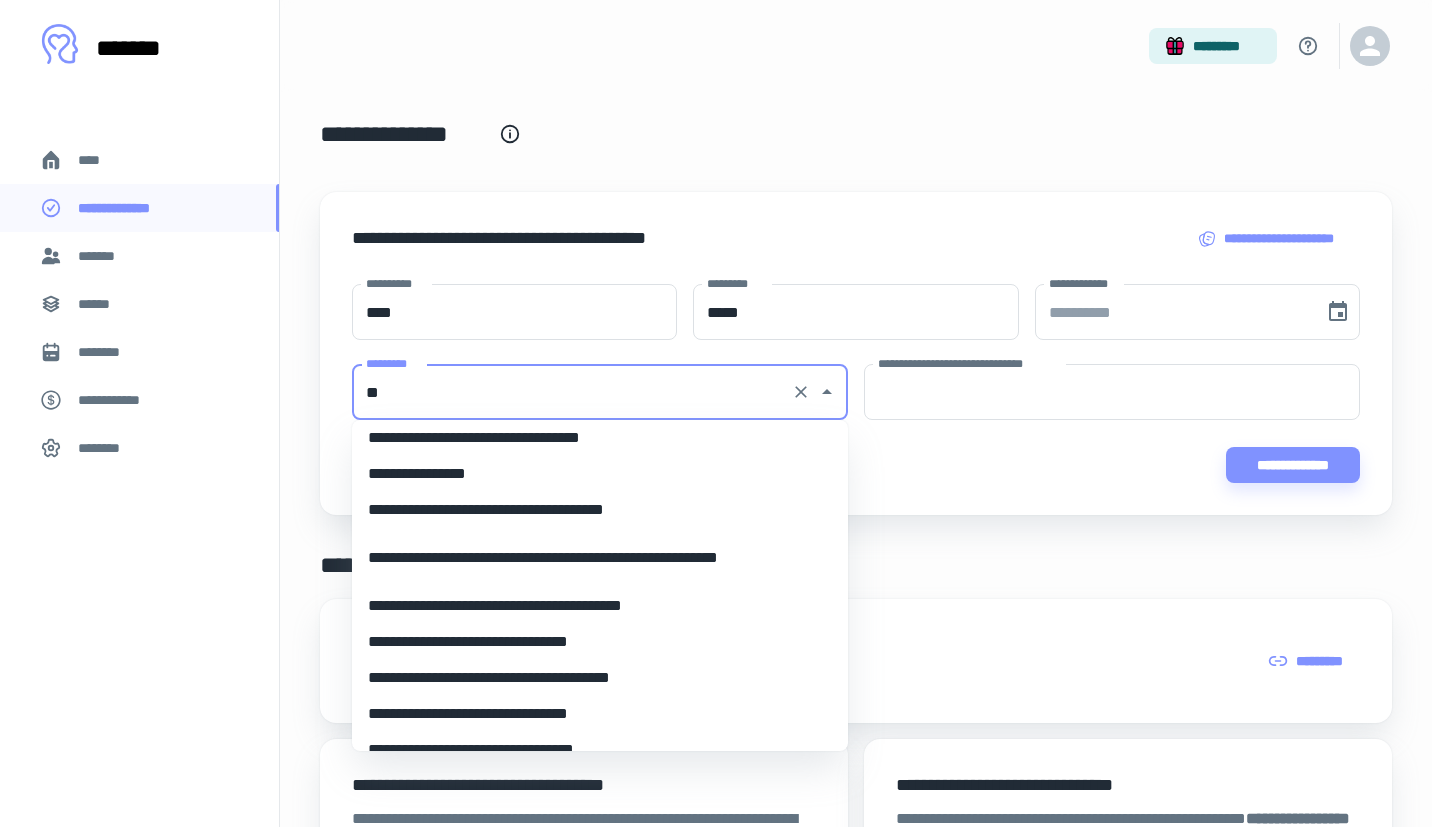 scroll, scrollTop: 0, scrollLeft: 0, axis: both 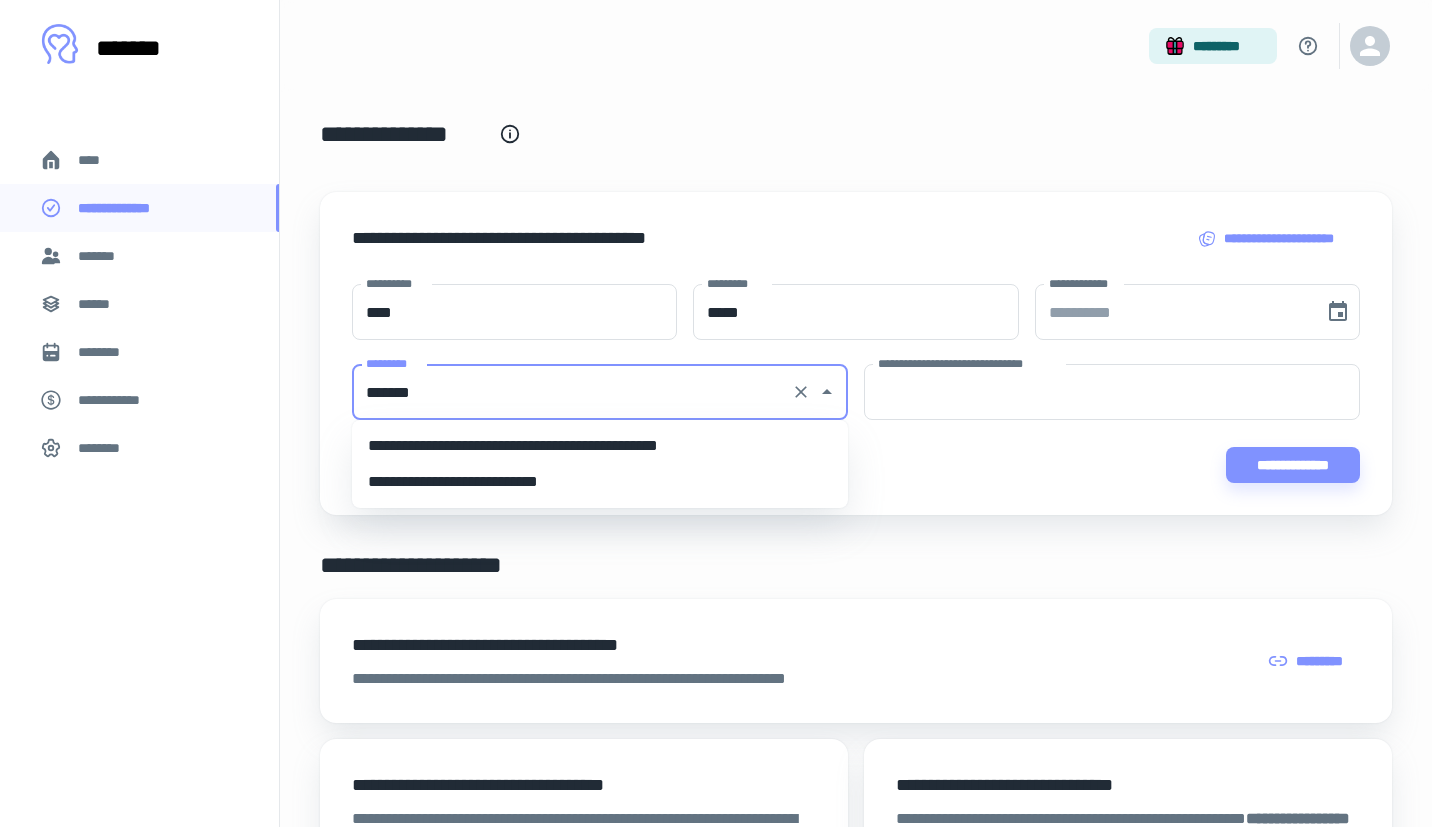 click on "**********" at bounding box center (600, 446) 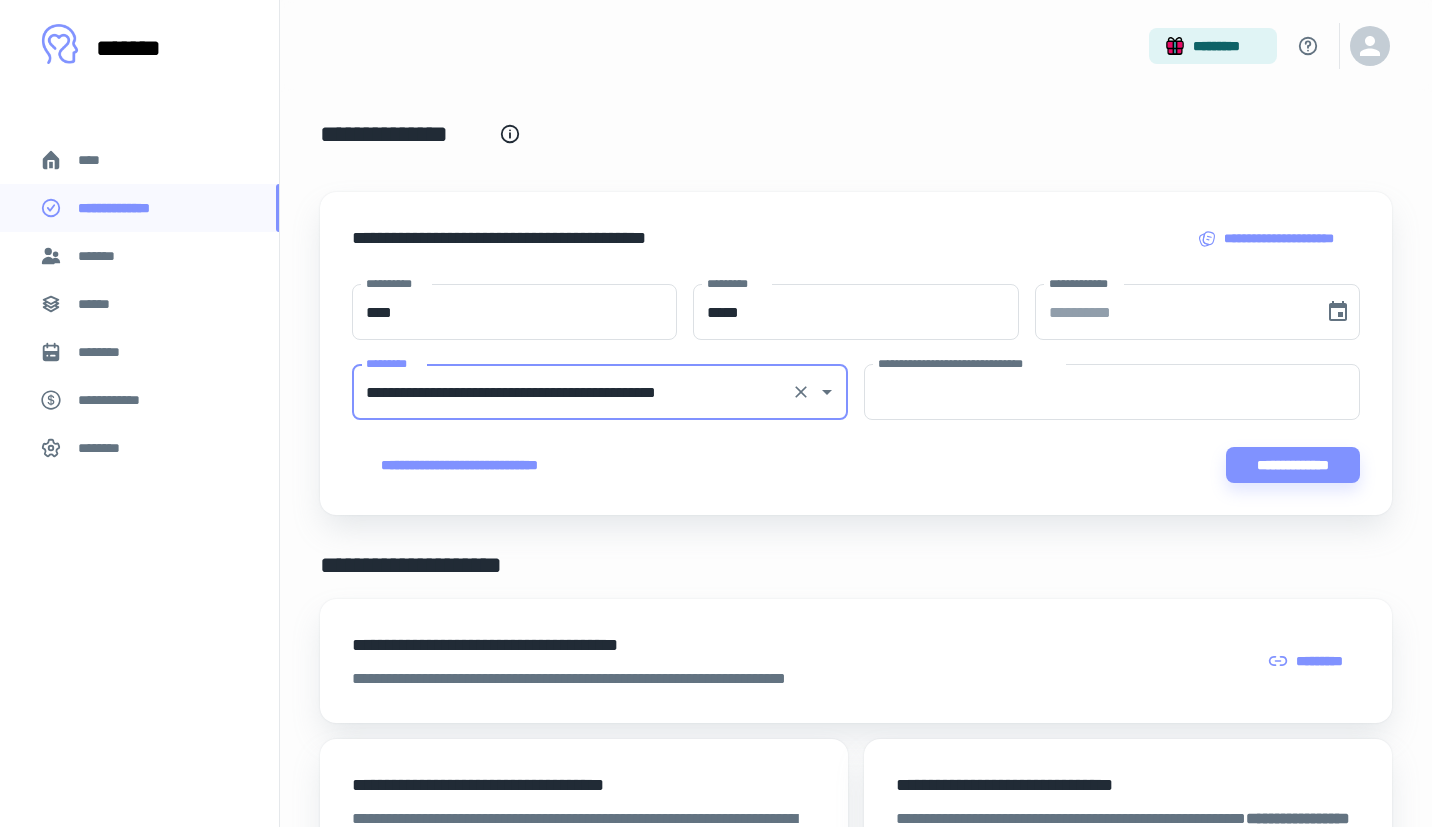 type on "**********" 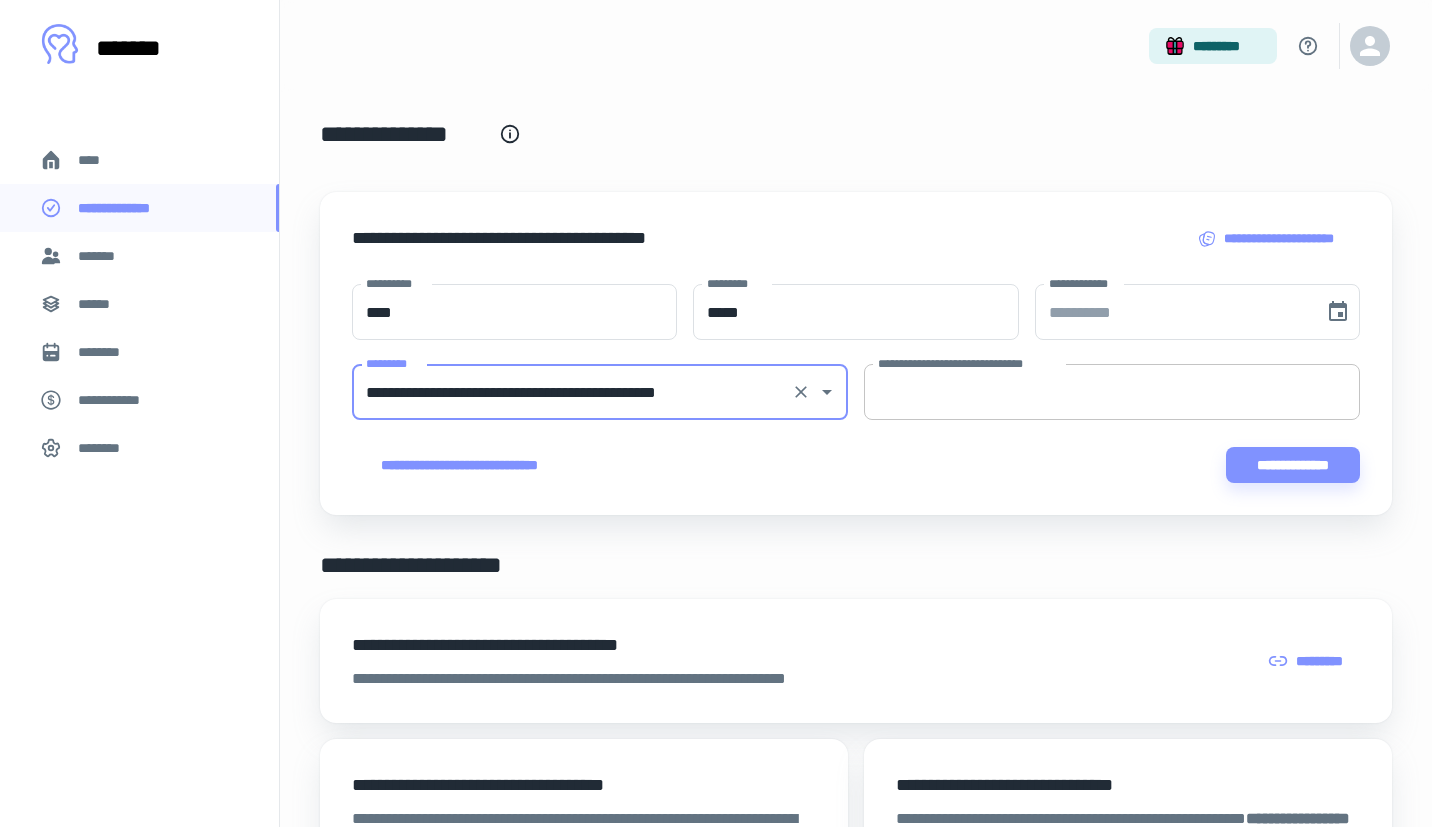 click on "**********" at bounding box center (1112, 392) 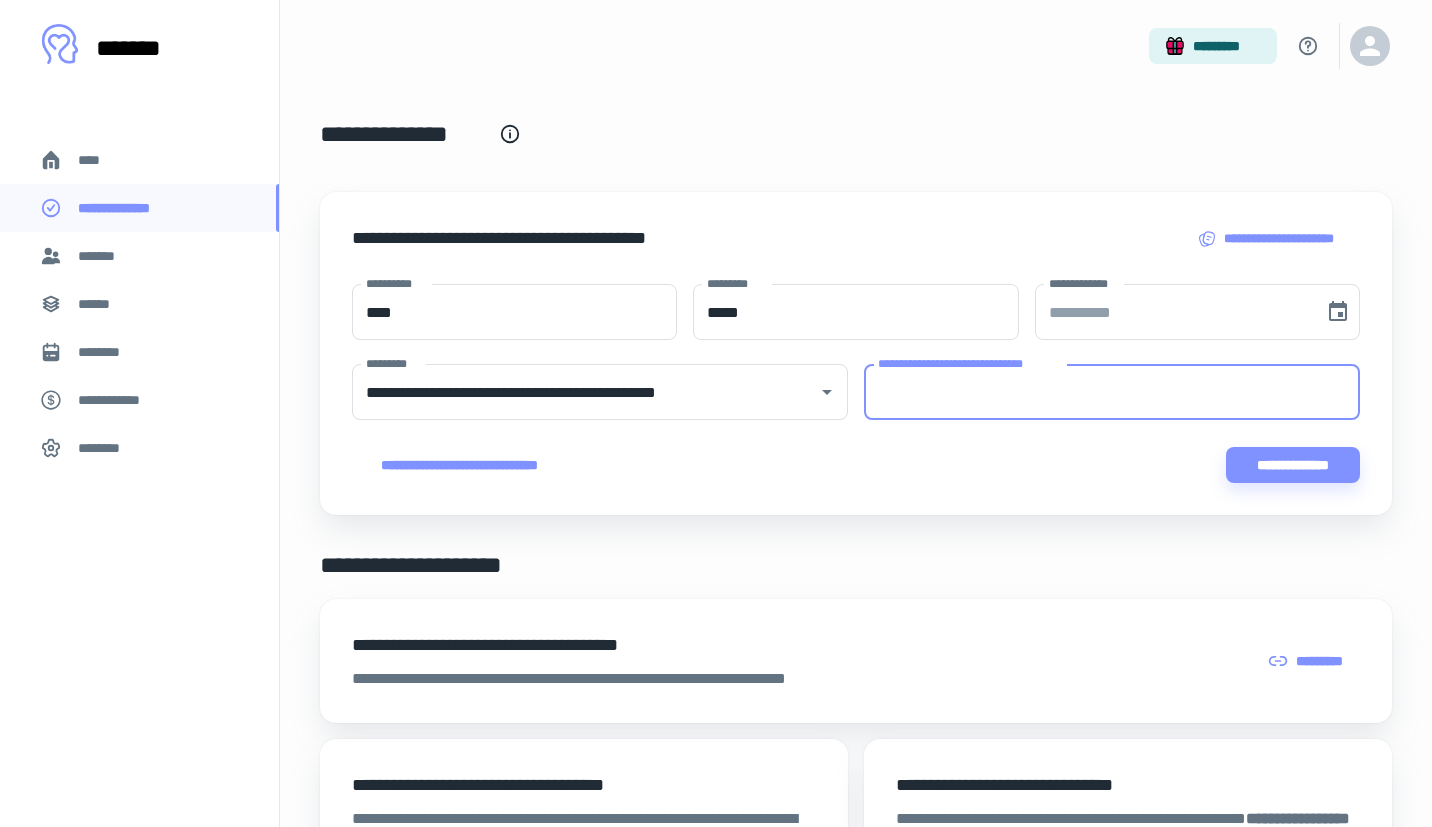 paste on "**********" 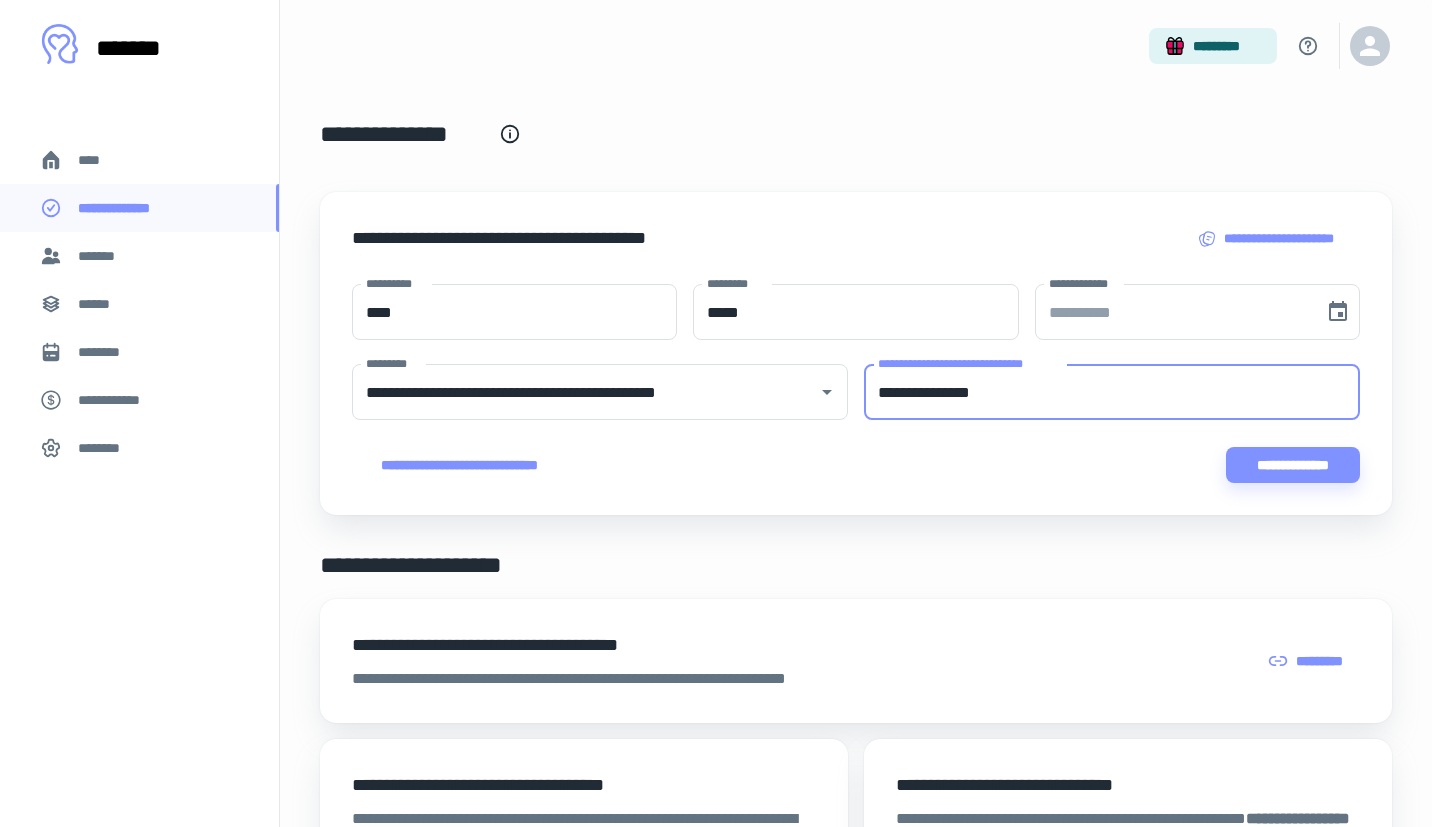 type on "**********" 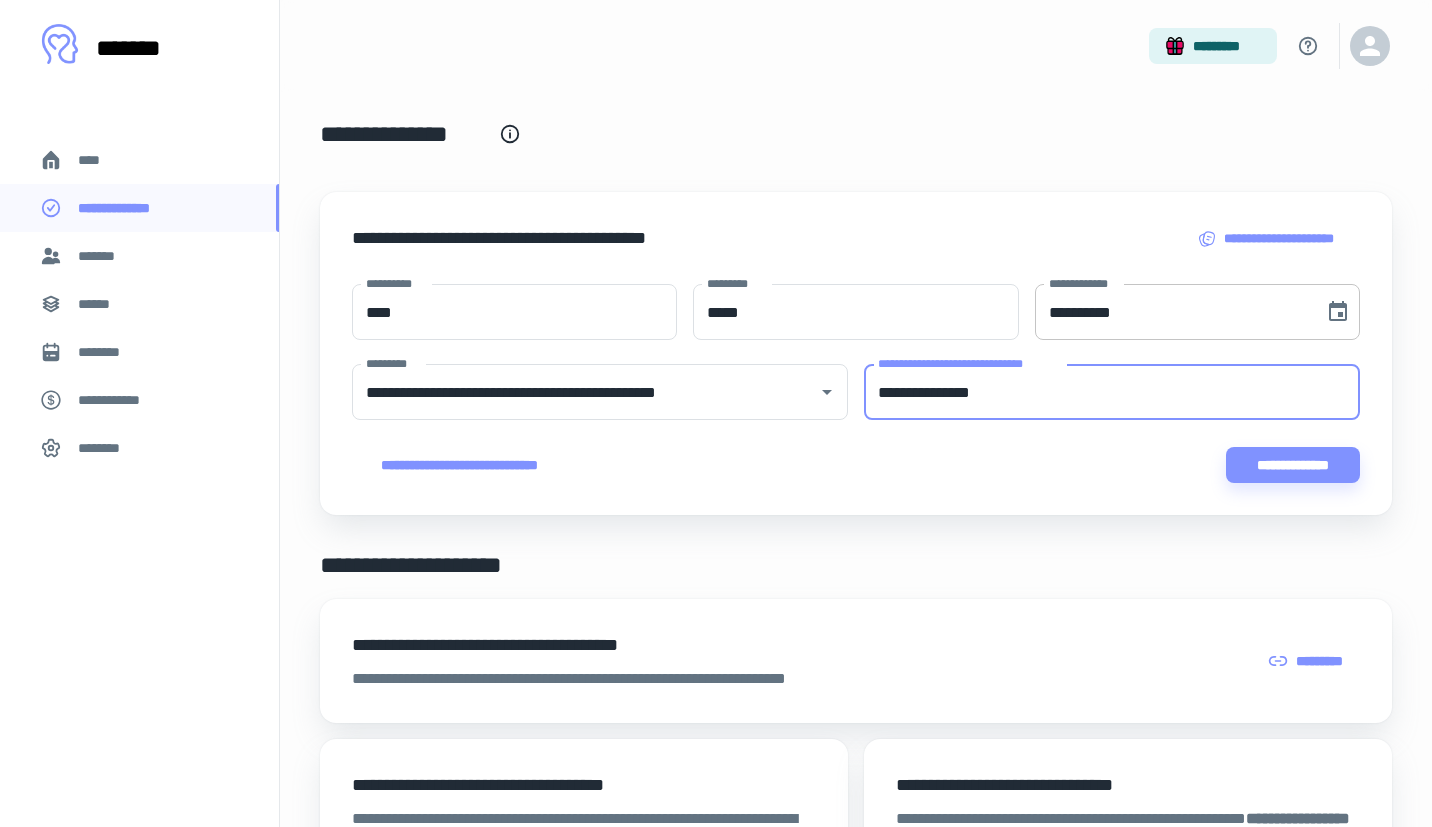 click on "**********" at bounding box center (1172, 312) 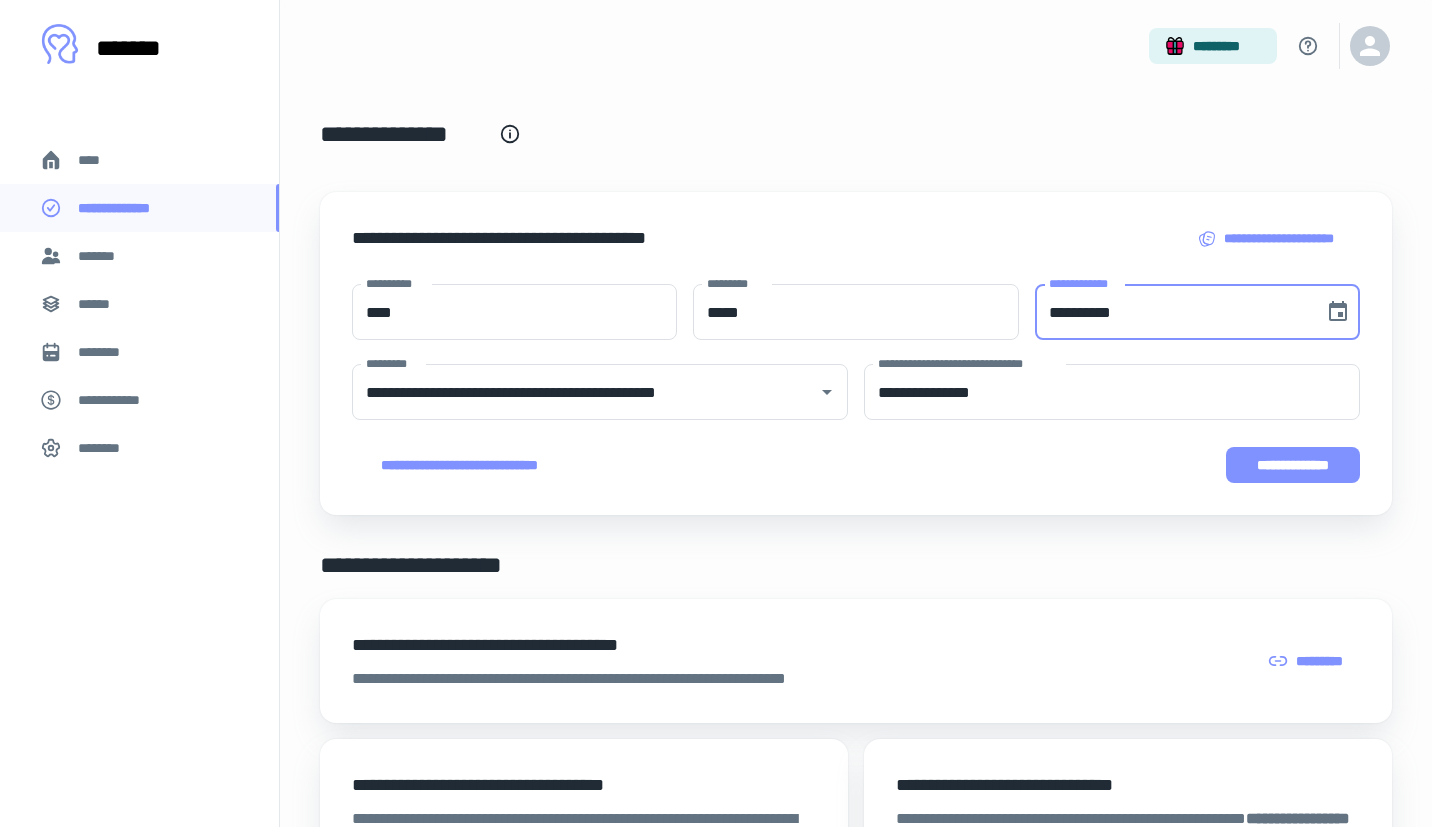 type on "**********" 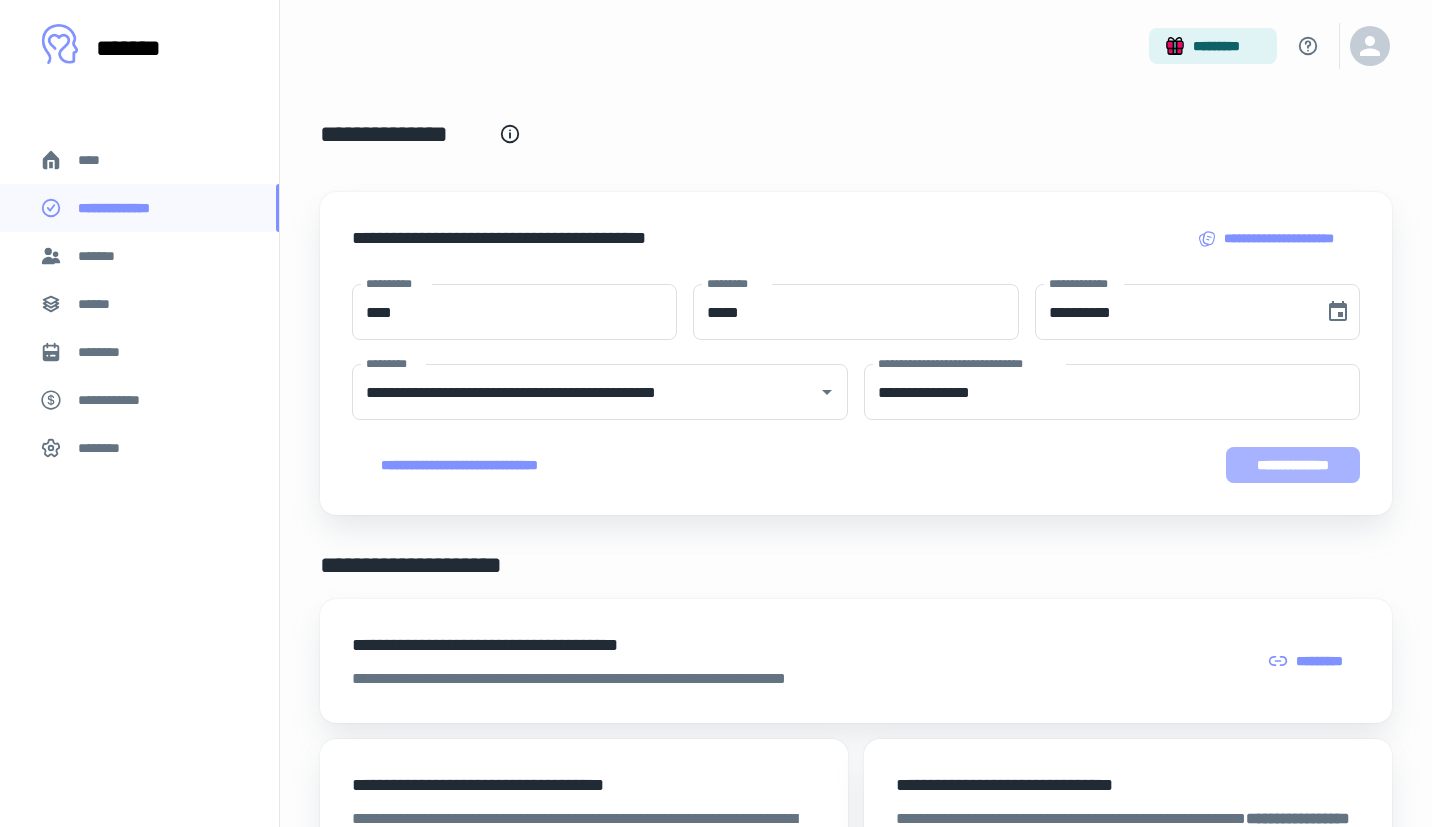 click on "**********" at bounding box center [1293, 465] 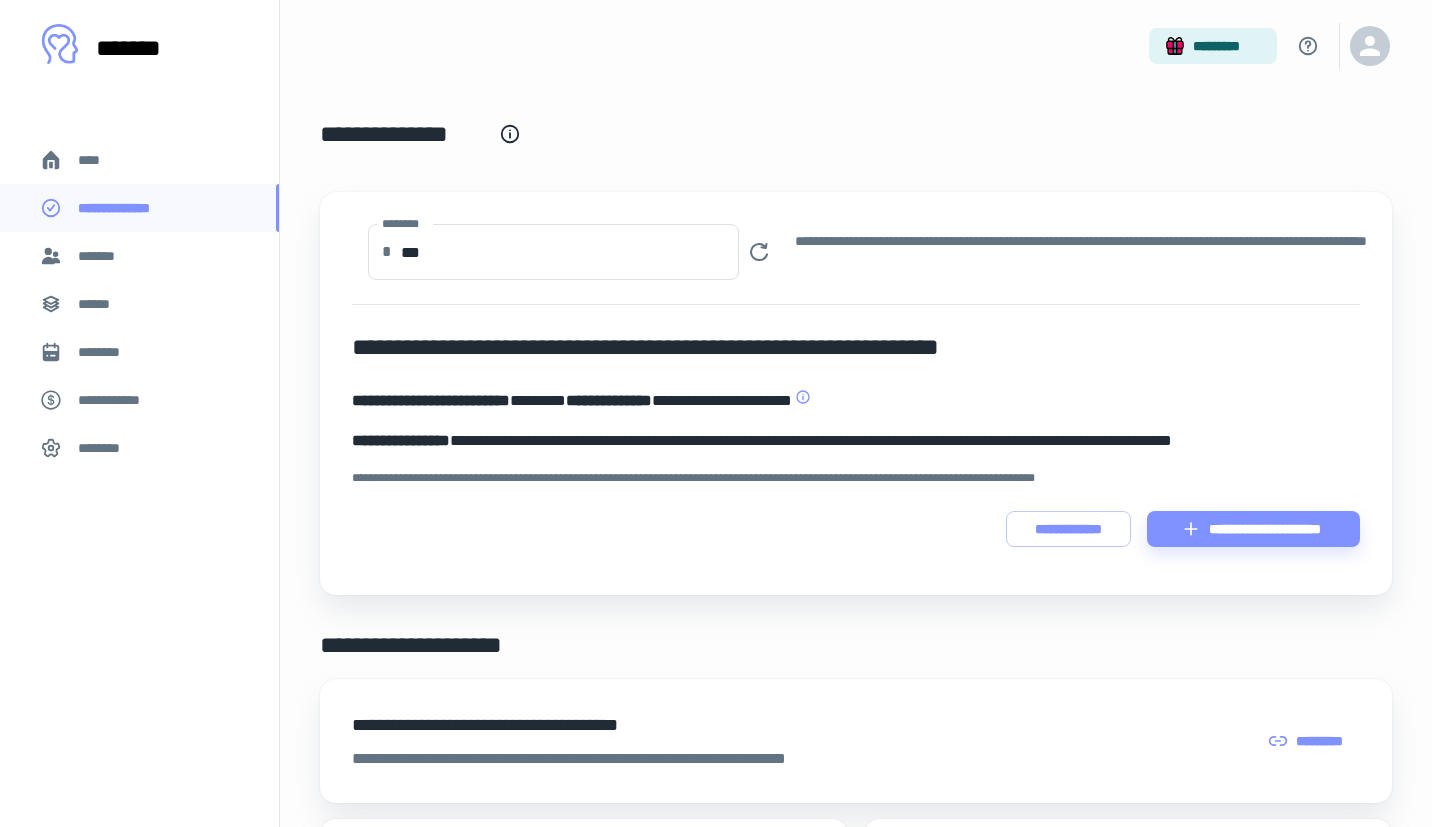 click on "[FIRST] [LAST] [NUMBER] [STREET] [CITY] [STATE] [POSTAL_CODE] [COUNTRY] [ADDRESS_LINE_1] [ADDRESS_LINE_2] [ADDRESS_LINE_3] [ADDRESS_LINE_4] [ADDRESS_LINE_5] [ADDRESS_LINE_6] [ADDRESS_LINE_7] [ADDRESS_LINE_8] [ADDRESS_LINE_9] [ADDRESS_LINE_10] [ADDRESS_LINE_11] [ADDRESS_LINE_12] [ADDRESS_LINE_13] [ADDRESS_LINE_14] [ADDRESS_LINE_15] [ADDRESS_LINE_16] [ADDRESS_LINE_17] [ADDRESS_LINE_18] [ADDRESS_LINE_19] [ADDRESS_LINE_20] [ADDRESS_LINE_21] [ADDRESS_LINE_22] [ADDRESS_LINE_23] [ADDRESS_LINE_24] [ADDRESS_LINE_25] [ADDRESS_LINE_26] [ADDRESS_LINE_27] [ADDRESS_LINE_28] [ADDRESS_LINE_29] [ADDRESS_LINE_30] [ADDRESS_LINE_31] [ADDRESS_LINE_32] [ADDRESS_LINE_33] [ADDRESS_LINE_34] [ADDRESS_LINE_35] [ADDRESS_LINE_36] [ADDRESS_LINE_37] [ADDRESS_LINE_38] [ADDRESS_LINE_39] [ADDRESS_LINE_40] [ADDRESS_LINE_41] [ADDRESS_LINE_42] [ADDRESS_LINE_43] [ADDRESS_LINE_44] [ADDRESS_LINE_45] [ADDRESS_LINE_46] [ADDRESS_LINE_47] [ADDRESS_LINE_48] [ADDRESS_LINE_49] [ADDRESS_LINE_50] [ADDRESS_LINE_51] [ADDRESS_LINE_52] [ADDRESS_LINE_53] [ADDRESS_LINE_54] [ADDRESS_LINE_55] [ADDRESS_LINE_56] [ADDRESS_LINE_57] [ADDRESS_LINE_58] [ADDRESS_LINE_59] [ADDRESS_LINE_60] [ADDRESS_LINE_61] [ADDRESS_LINE_62] [ADDRESS_LINE_63] [ADDRESS_LINE_64] [ADDRESS_LINE_65] [ADDRESS_LINE_66] [ADDRESS_LINE_67] [ADDRESS_LINE_68] [ADDRESS_LINE_69] [ADDRESS_LINE_70] [ADDRESS_LINE_71] [ADDRESS_LINE_72] [ADDRESS_LINE_73] [ADDRESS_LINE_74] [ADDRESS_LINE_75] [ADDRESS_LINE_76] [ADDRESS_LINE_77] [ADDRESS_LINE_78] [ADDRESS_LINE_79] [ADDRESS_LINE_80] [ADDRESS_LINE_81] [ADDRESS_LINE_82] [ADDRESS_LINE_83] [ADDRESS_LINE_84] [ADDRESS_LINE_85] [ADDRESS_LINE_86] [ADDRESS_LINE_87] [ADDRESS_LINE_88] [ADDRESS_LINE_89] [ADDRESS_LINE_90] [ADDRESS_LINE_91] [ADDRESS_LINE_92] [ADDRESS_LINE_93] [ADDRESS_LINE_94] [ADDRESS_LINE_95] [ADDRESS_LINE_96] [ADDRESS_LINE_97] [ADDRESS_LINE_98] [ADDRESS_LINE_99] [ADDRESS_LINE_100]" at bounding box center [856, 840] 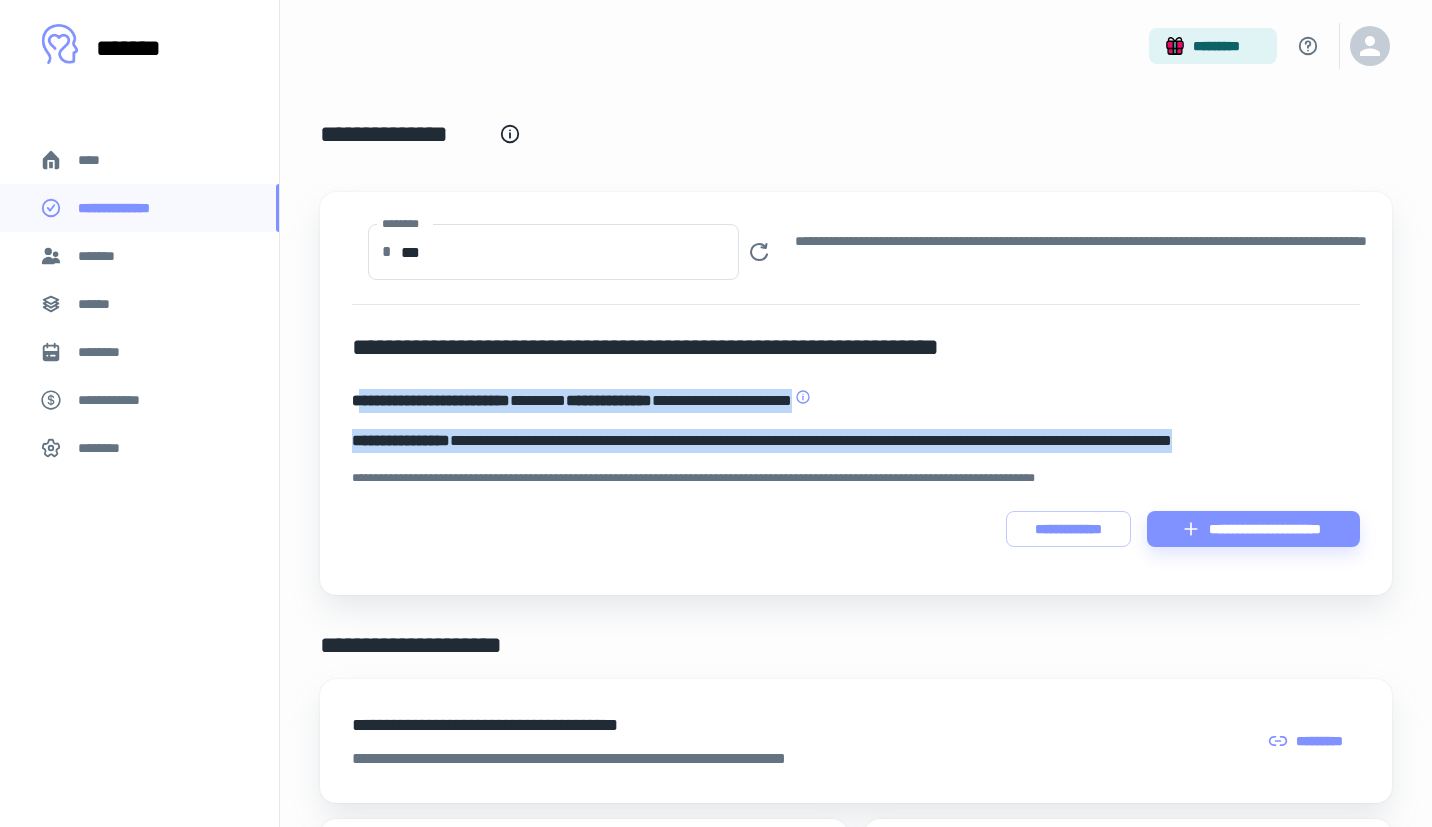 drag, startPoint x: 1365, startPoint y: 434, endPoint x: 362, endPoint y: 390, distance: 1003.96466 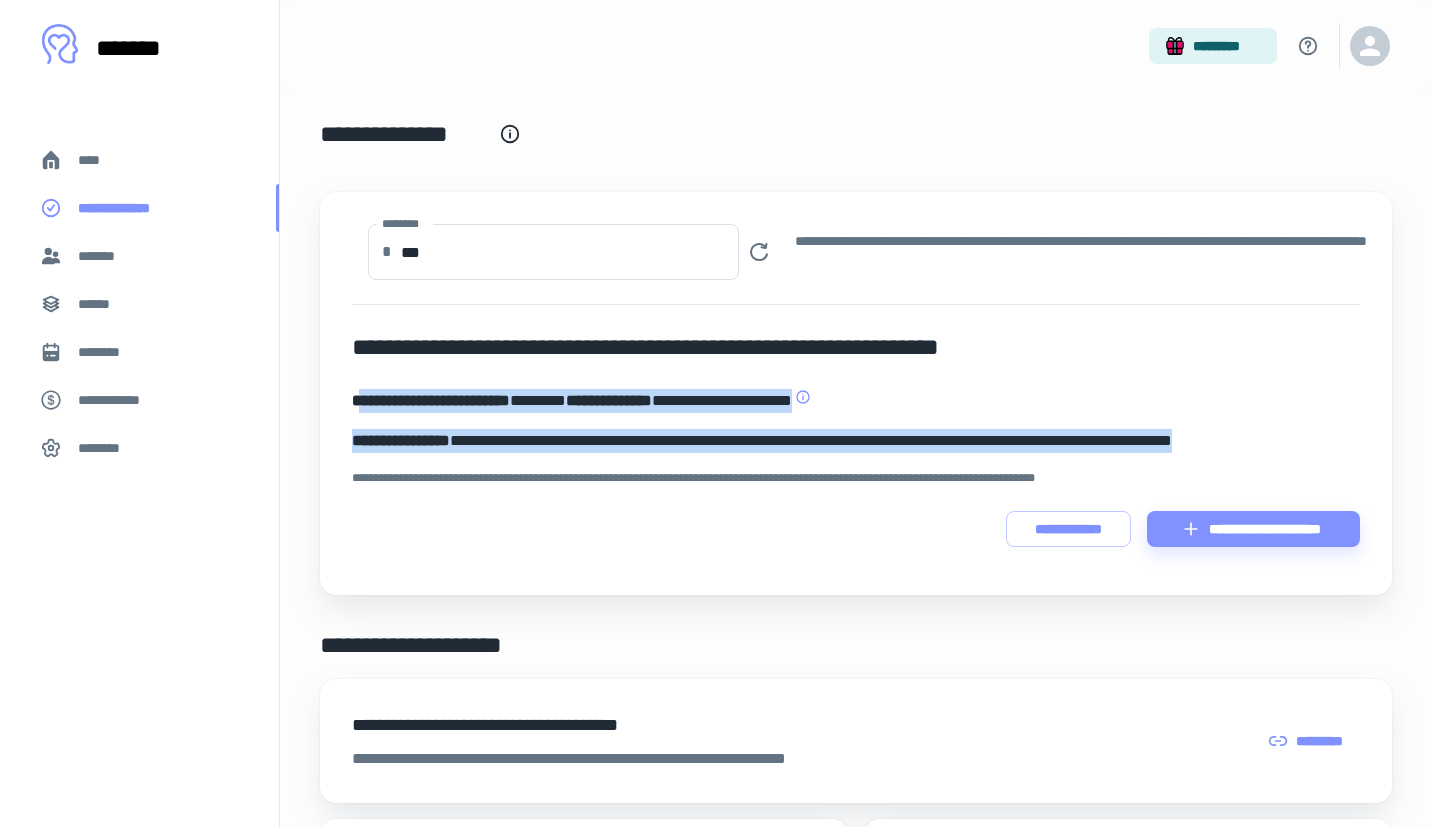 click on "**********" at bounding box center (128, 208) 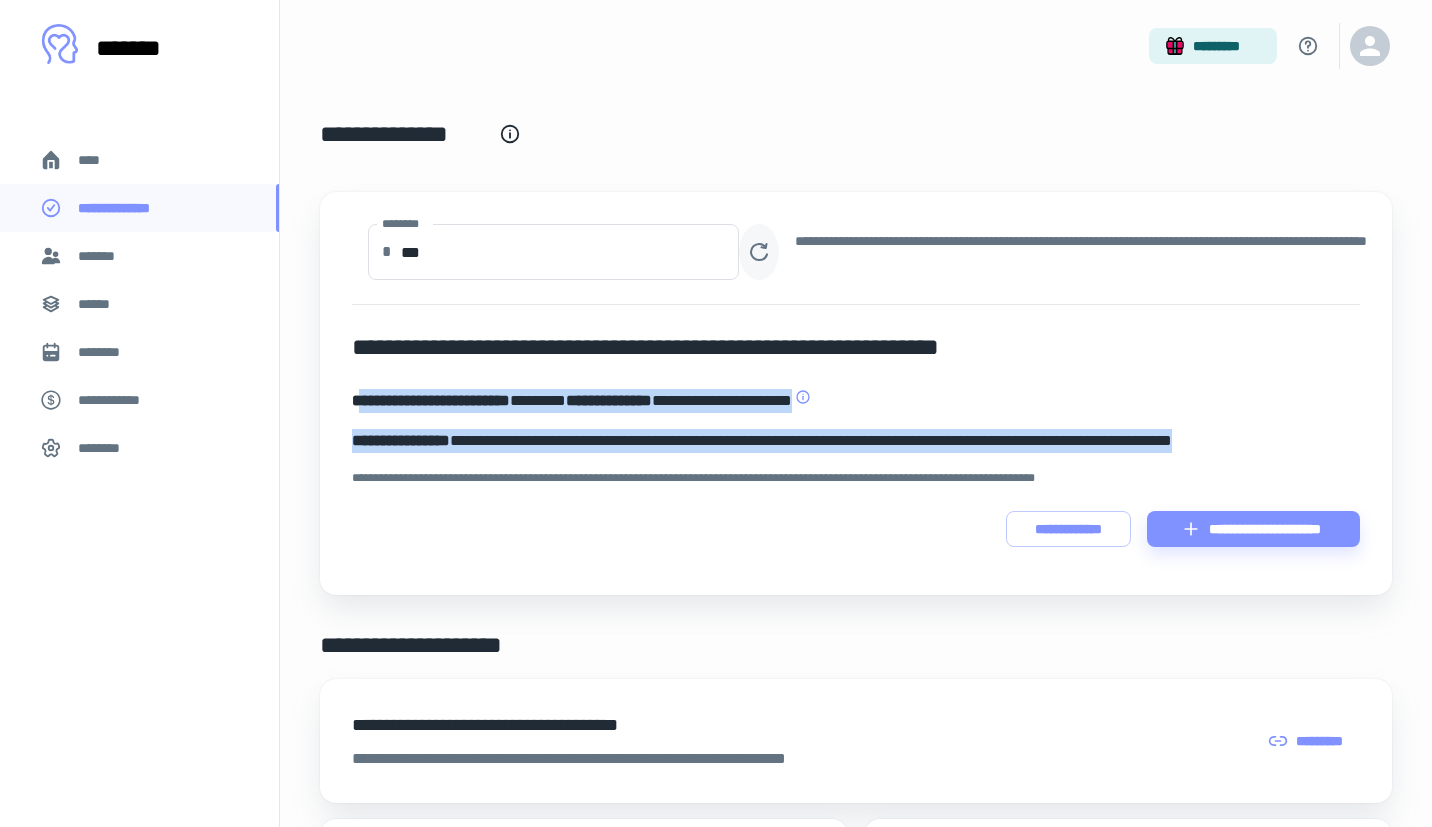 click 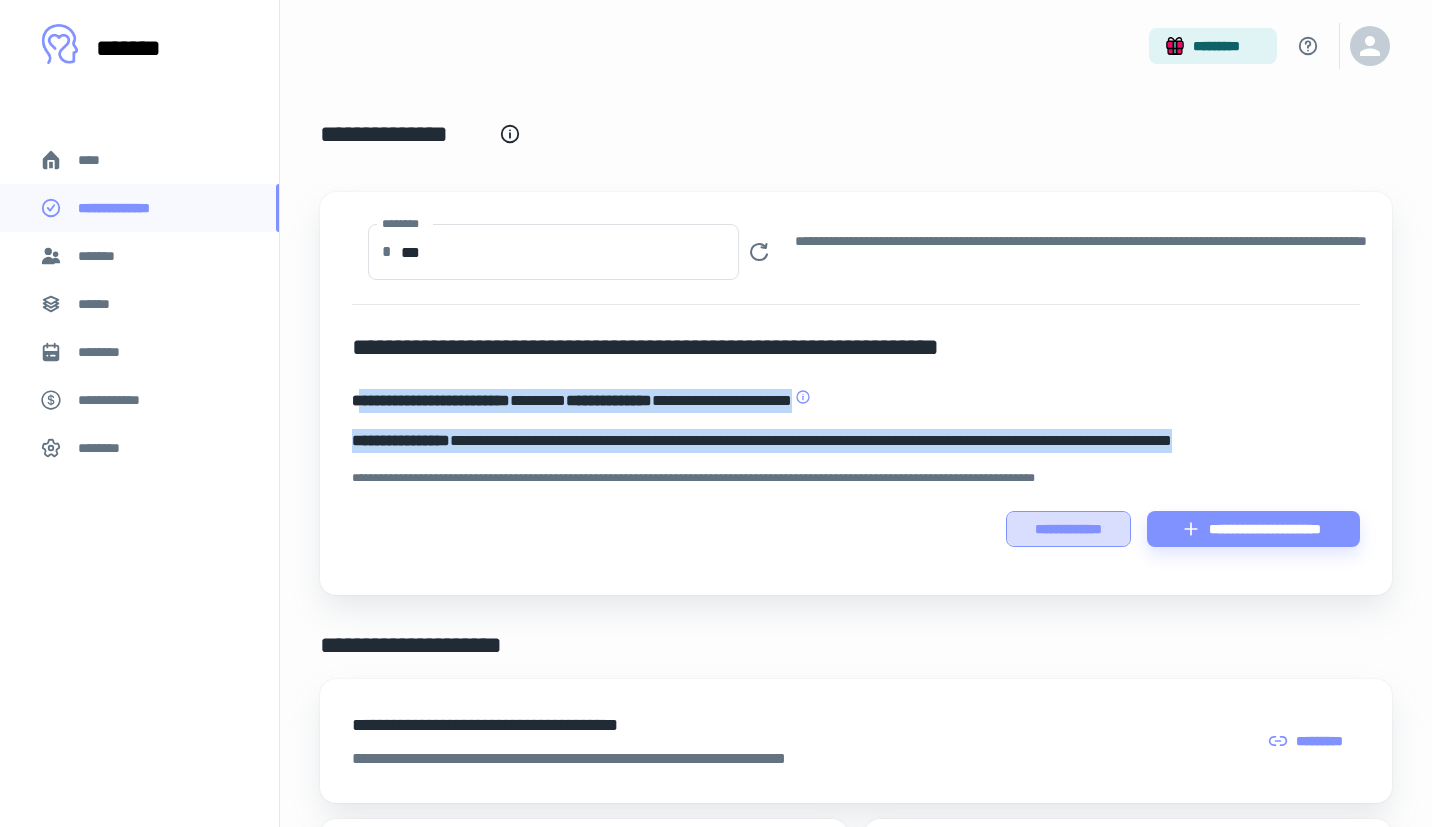 click on "**********" at bounding box center (1068, 529) 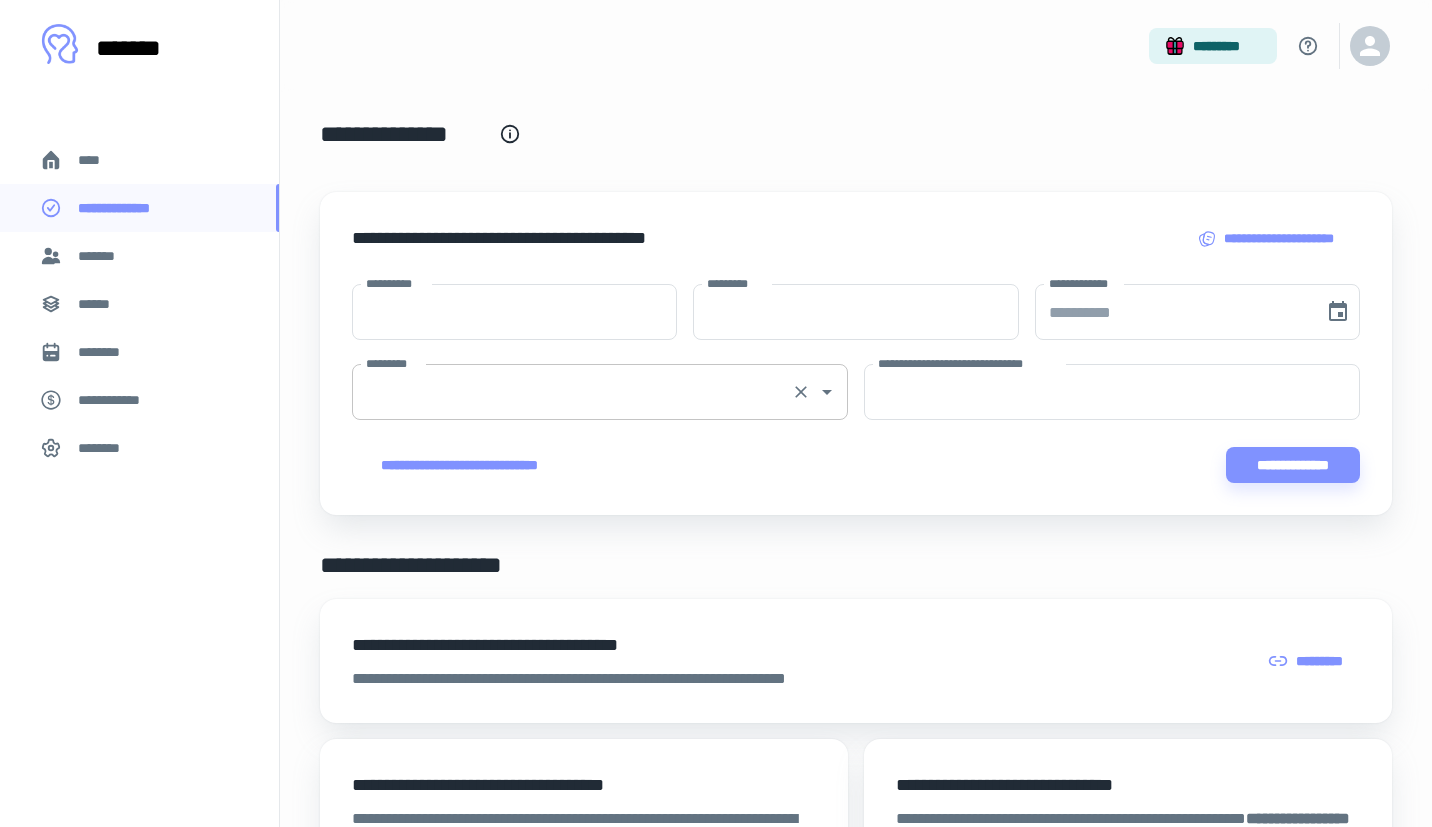 click on "*********" at bounding box center [572, 392] 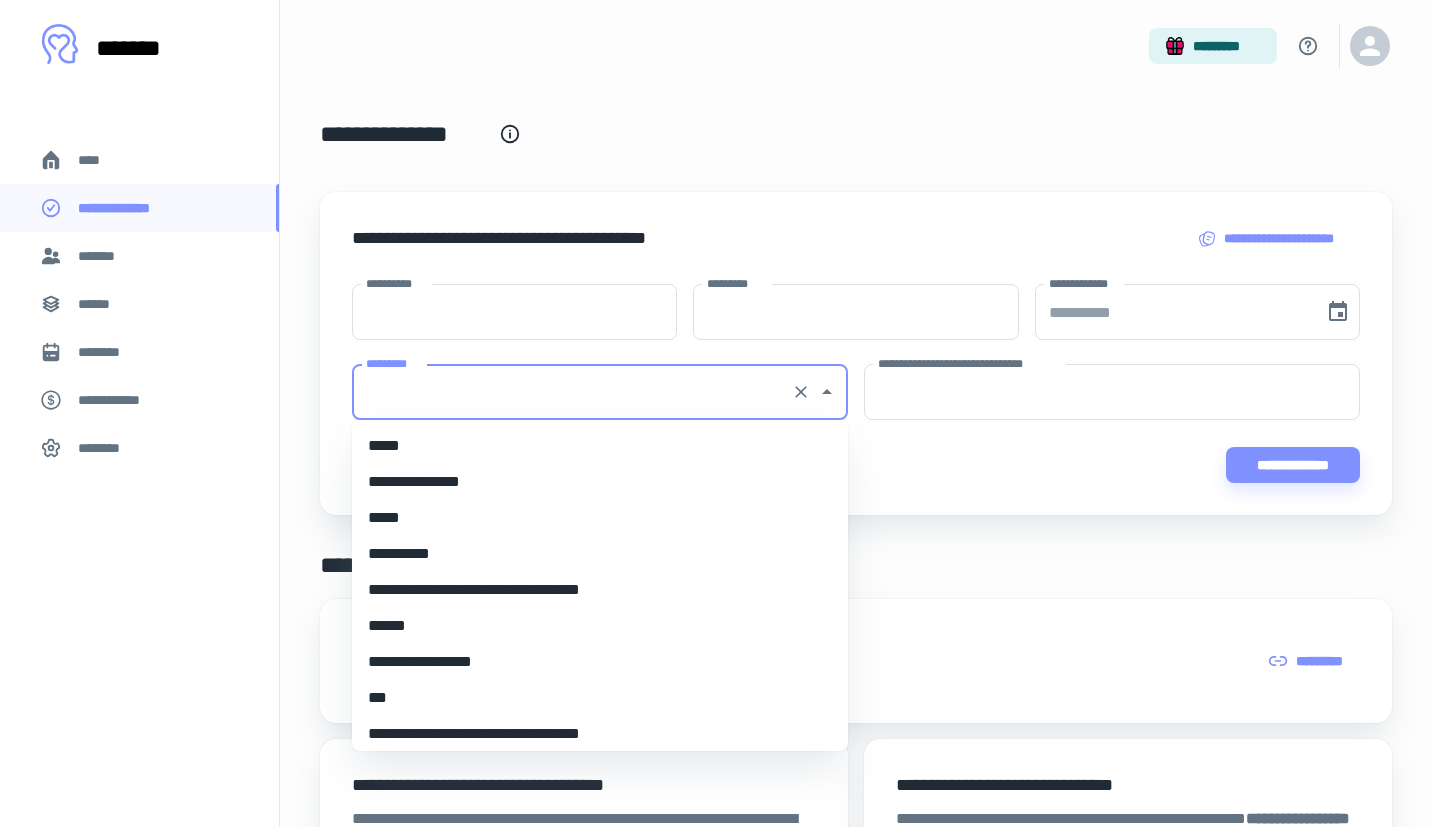 scroll, scrollTop: 8509, scrollLeft: 0, axis: vertical 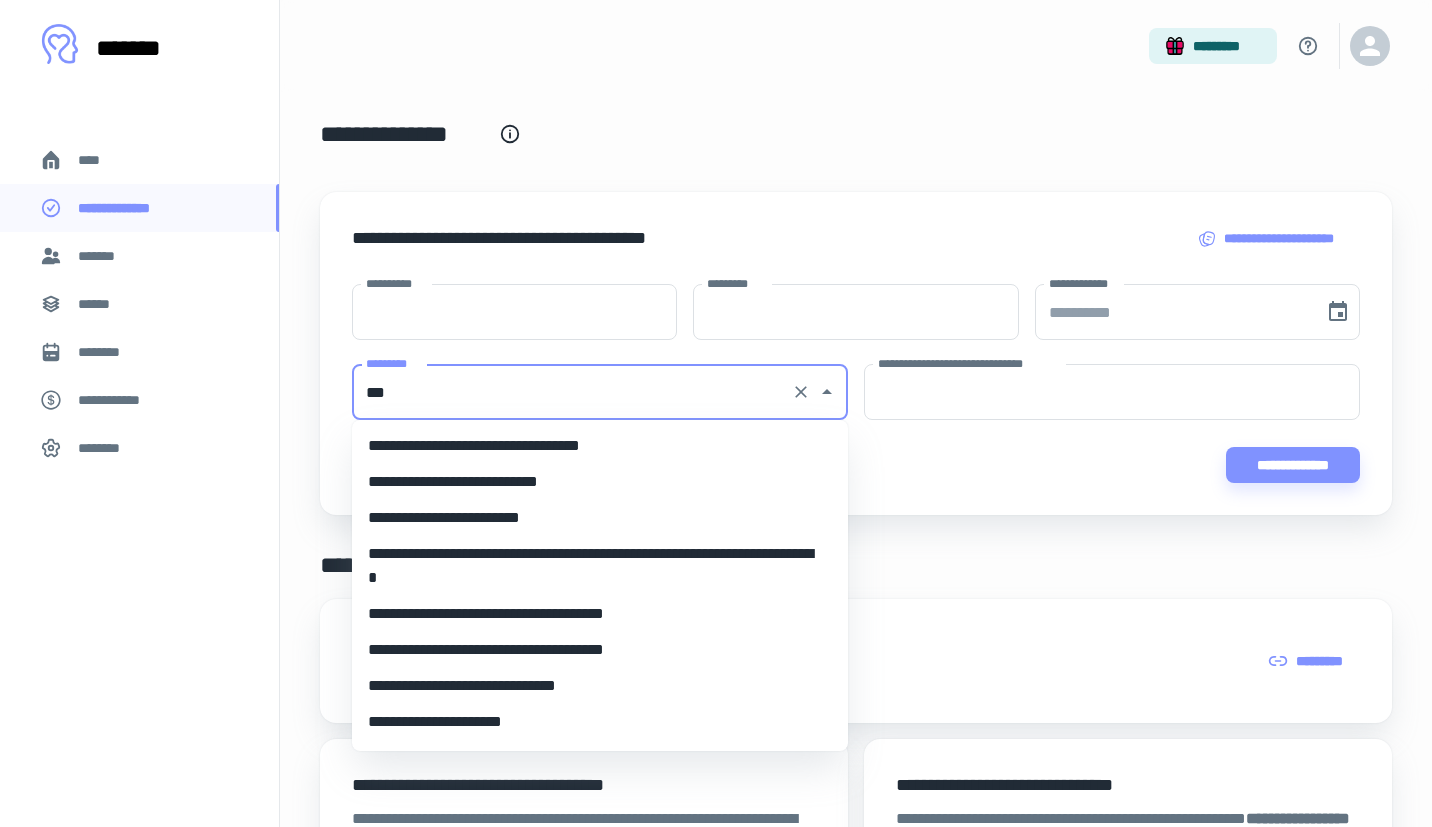 click on "**********" at bounding box center [592, 482] 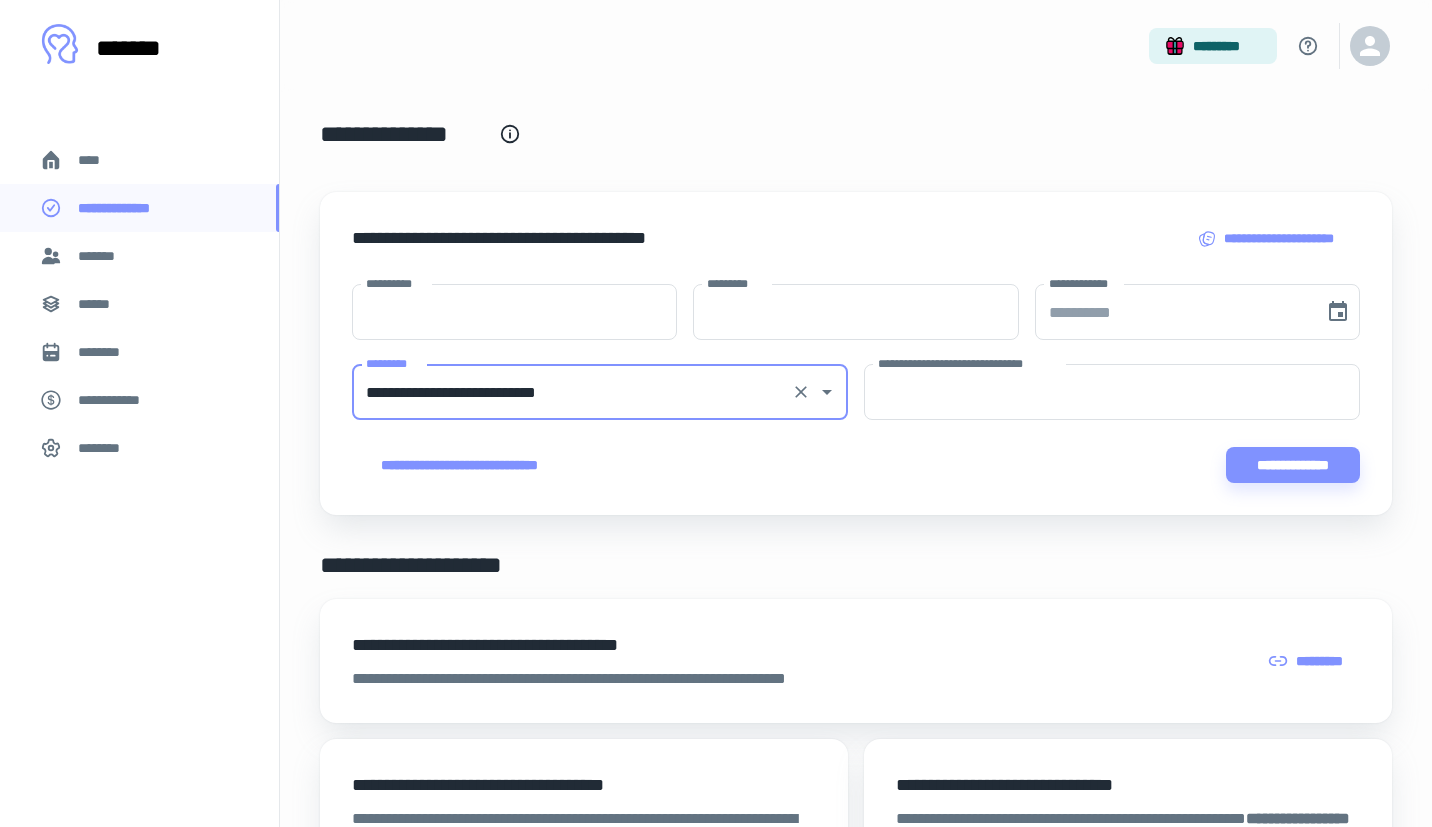 type on "**********" 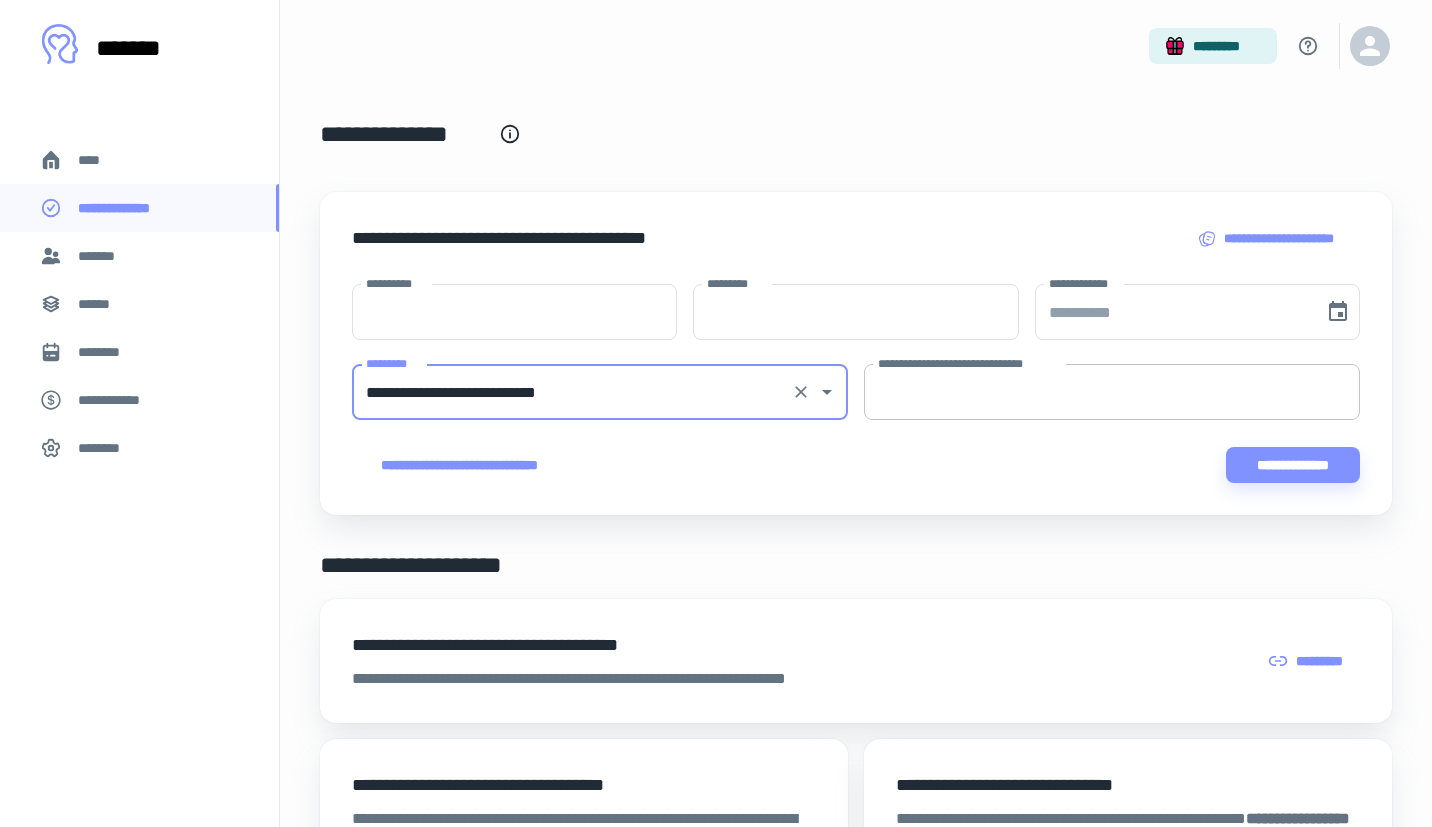 click on "**********" at bounding box center [1112, 392] 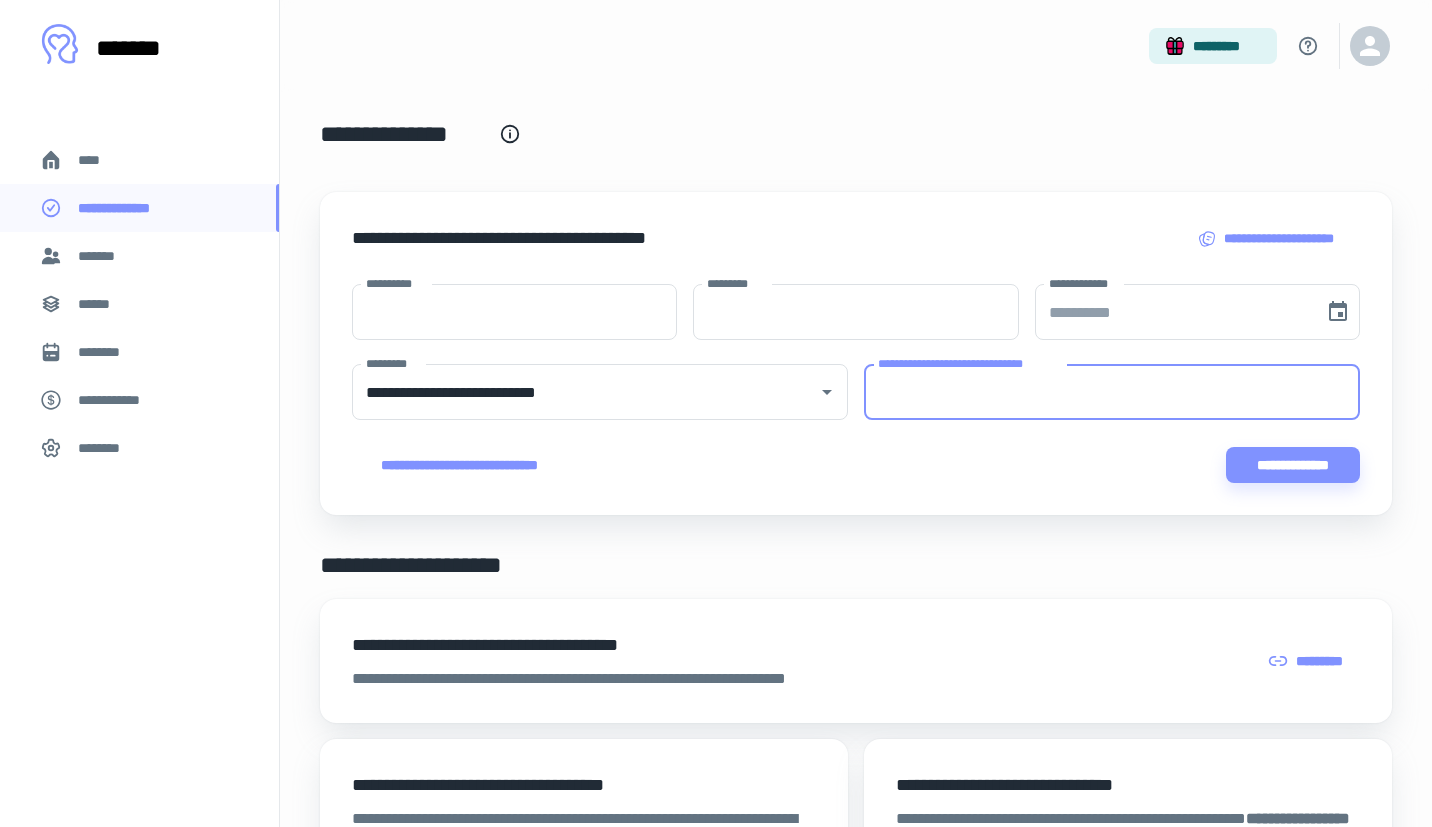 paste on "**********" 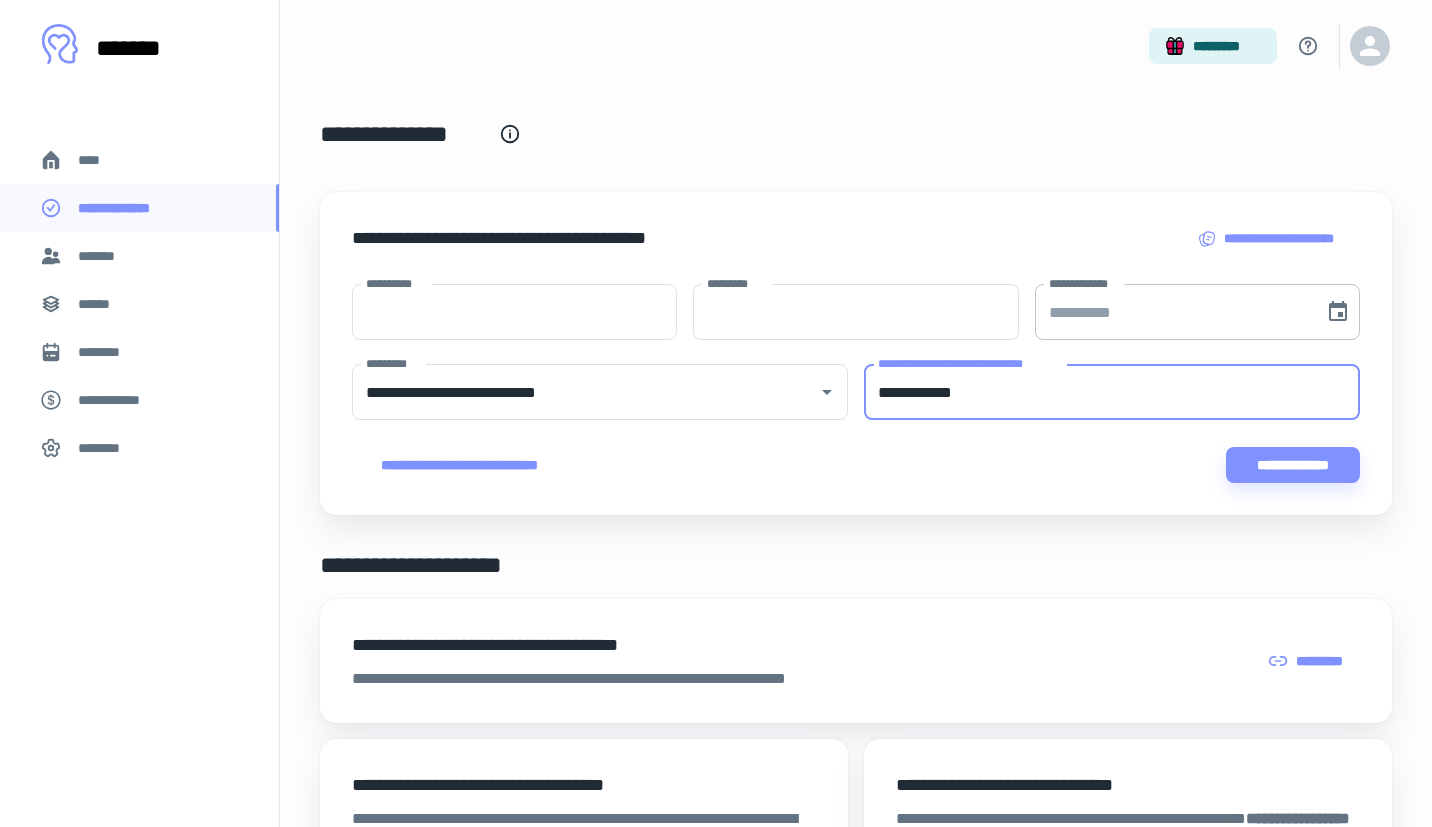 type on "**********" 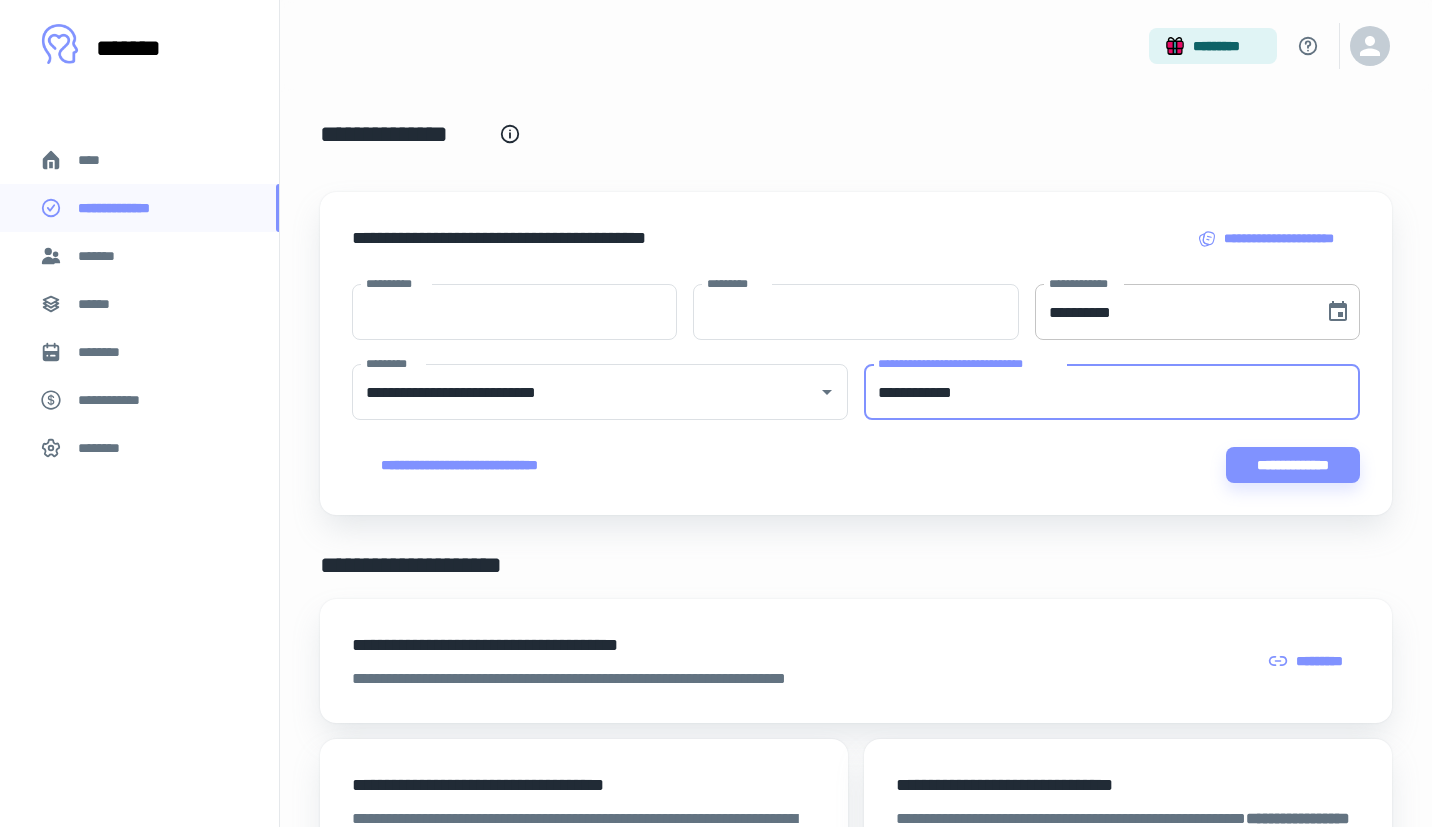 click on "**********" at bounding box center [1172, 312] 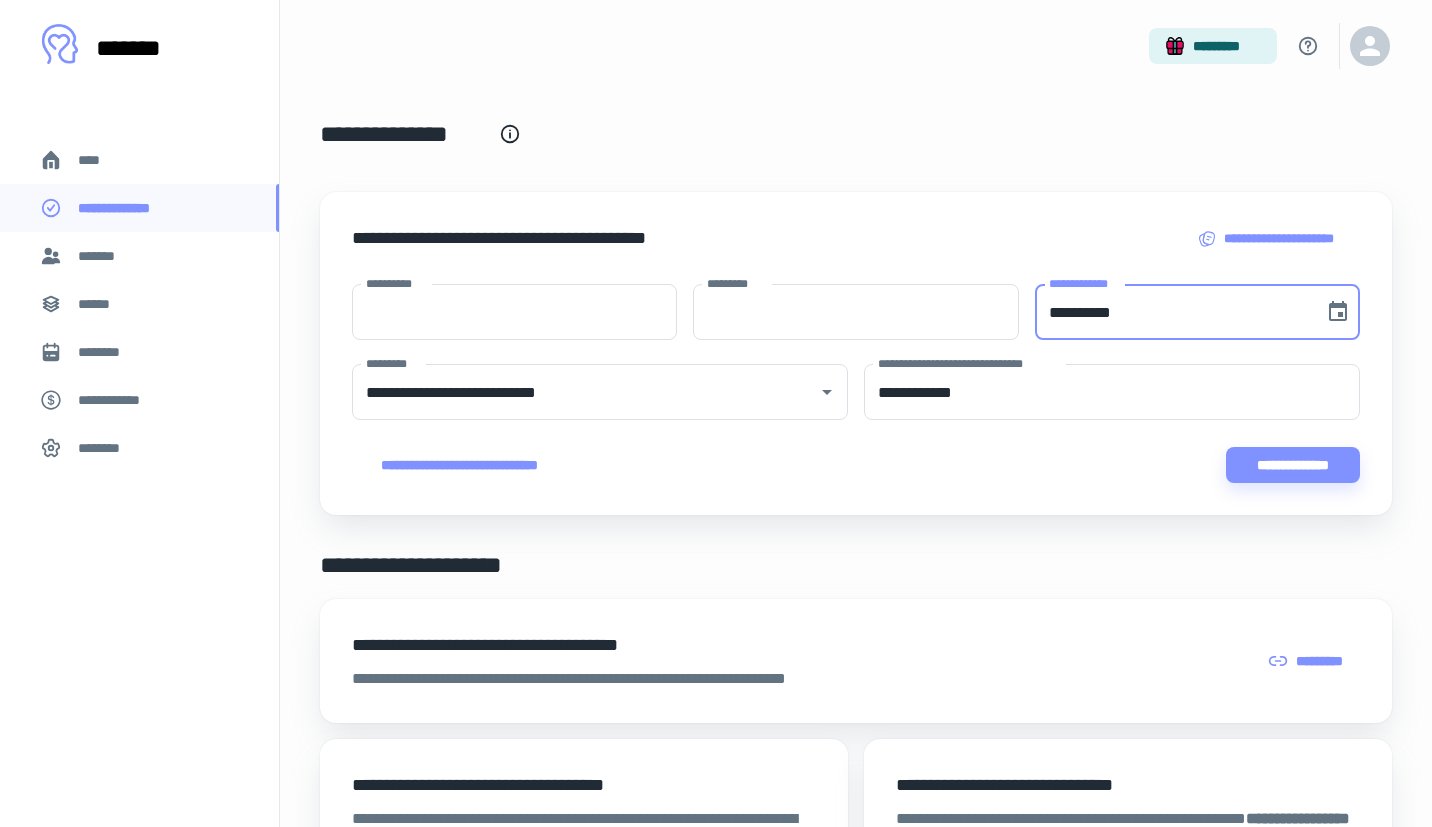 type on "**********" 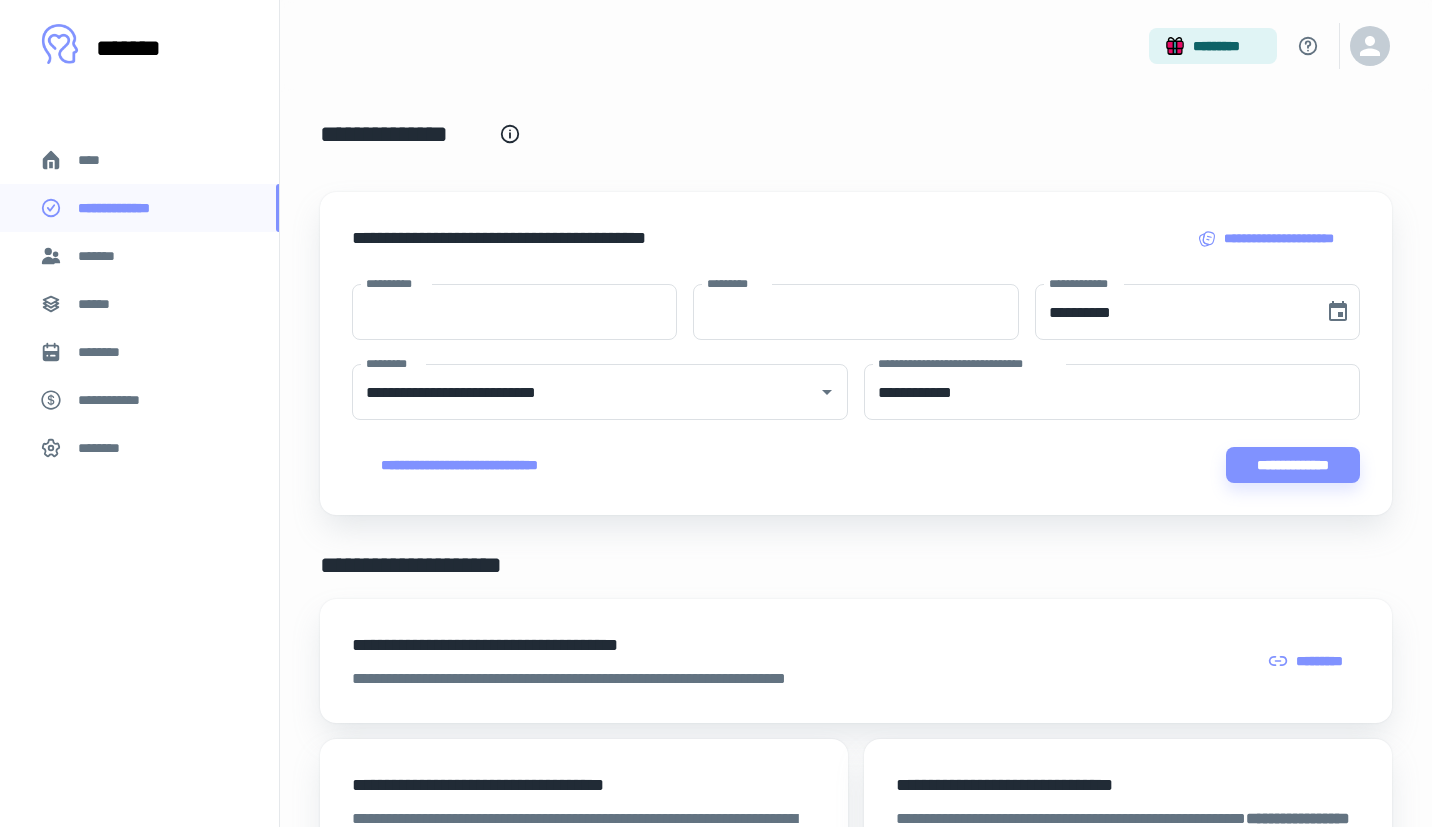 click on "**********" at bounding box center (856, 146) 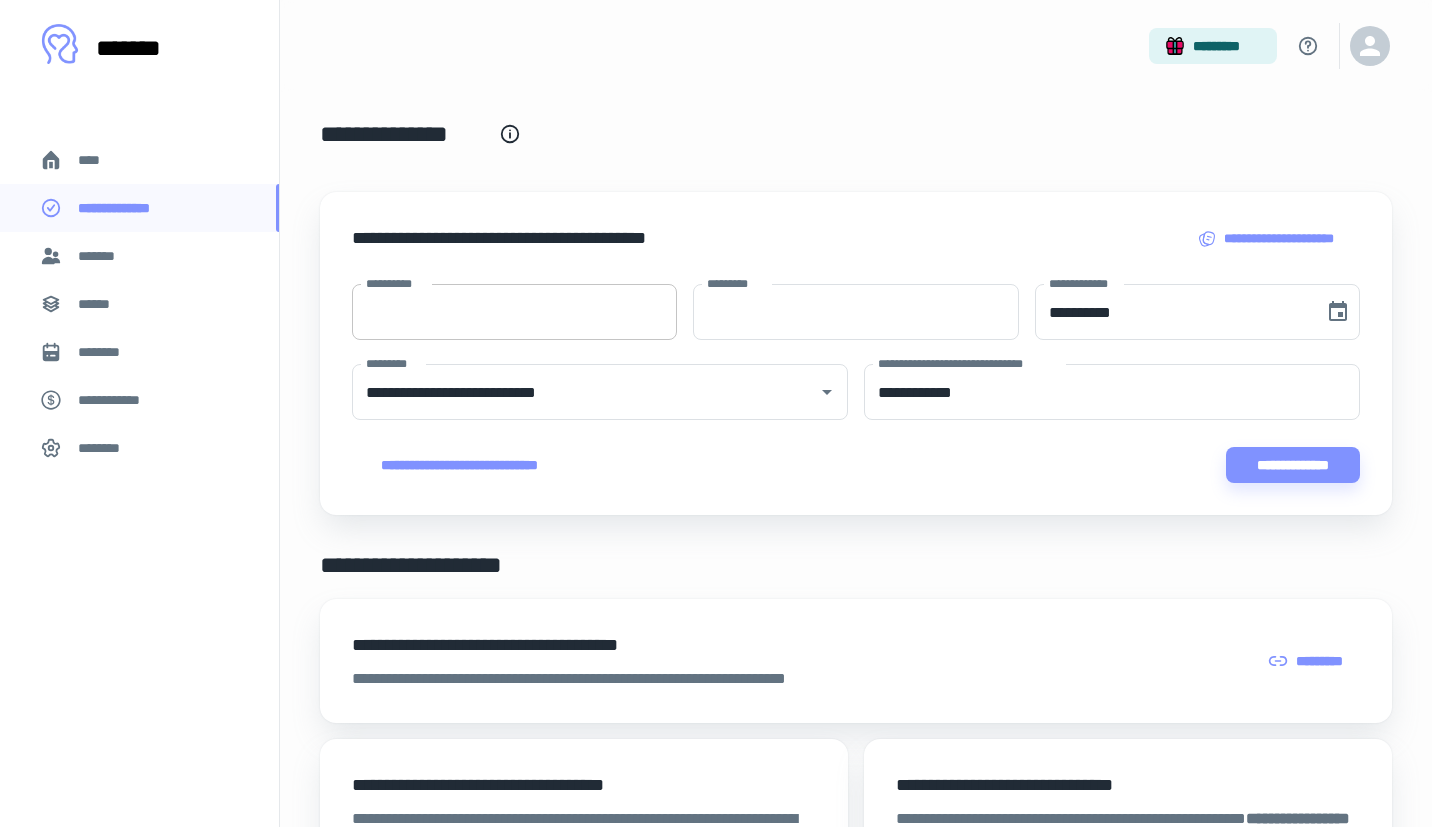 click on "**********" at bounding box center [514, 312] 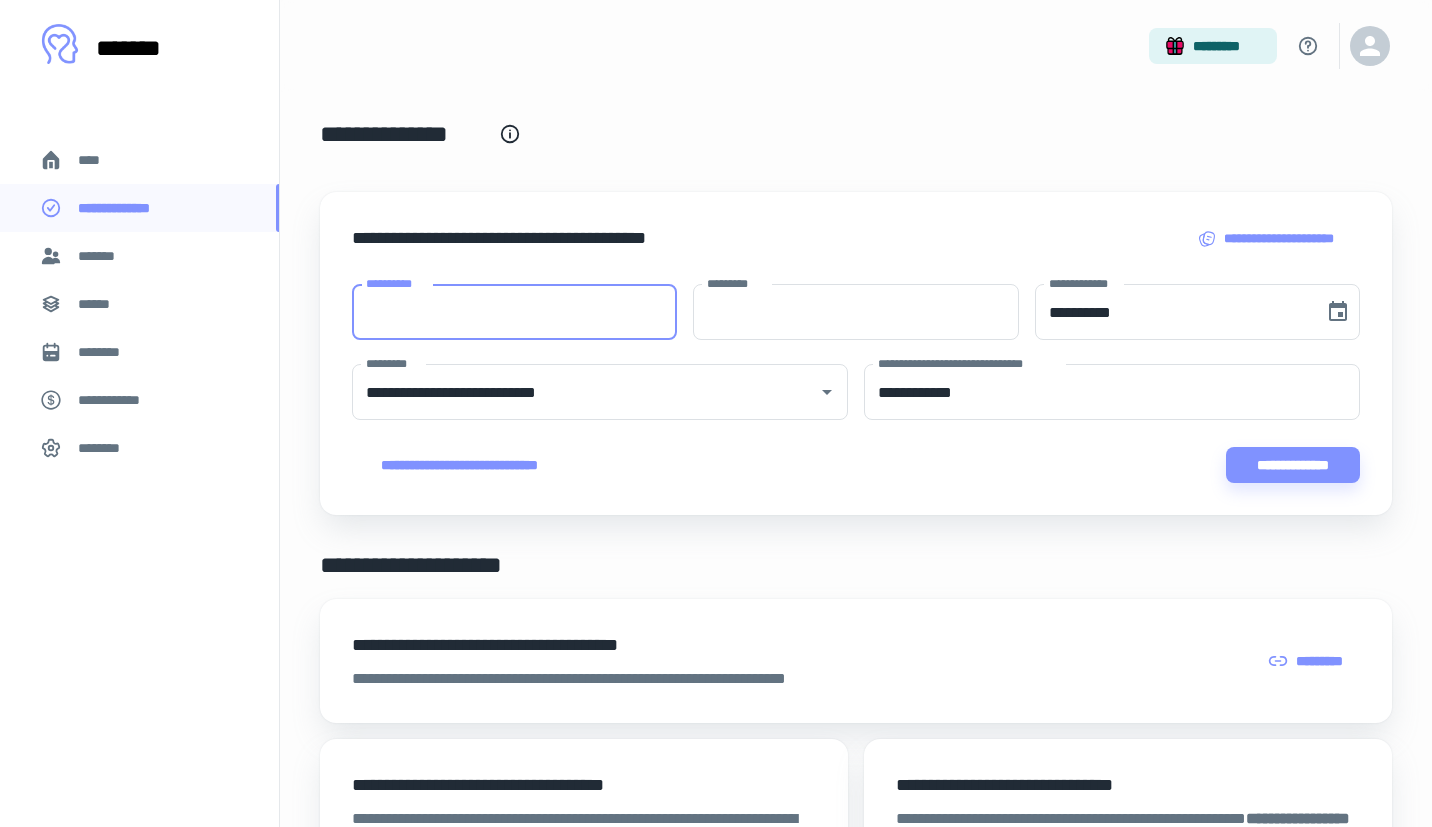 paste on "**********" 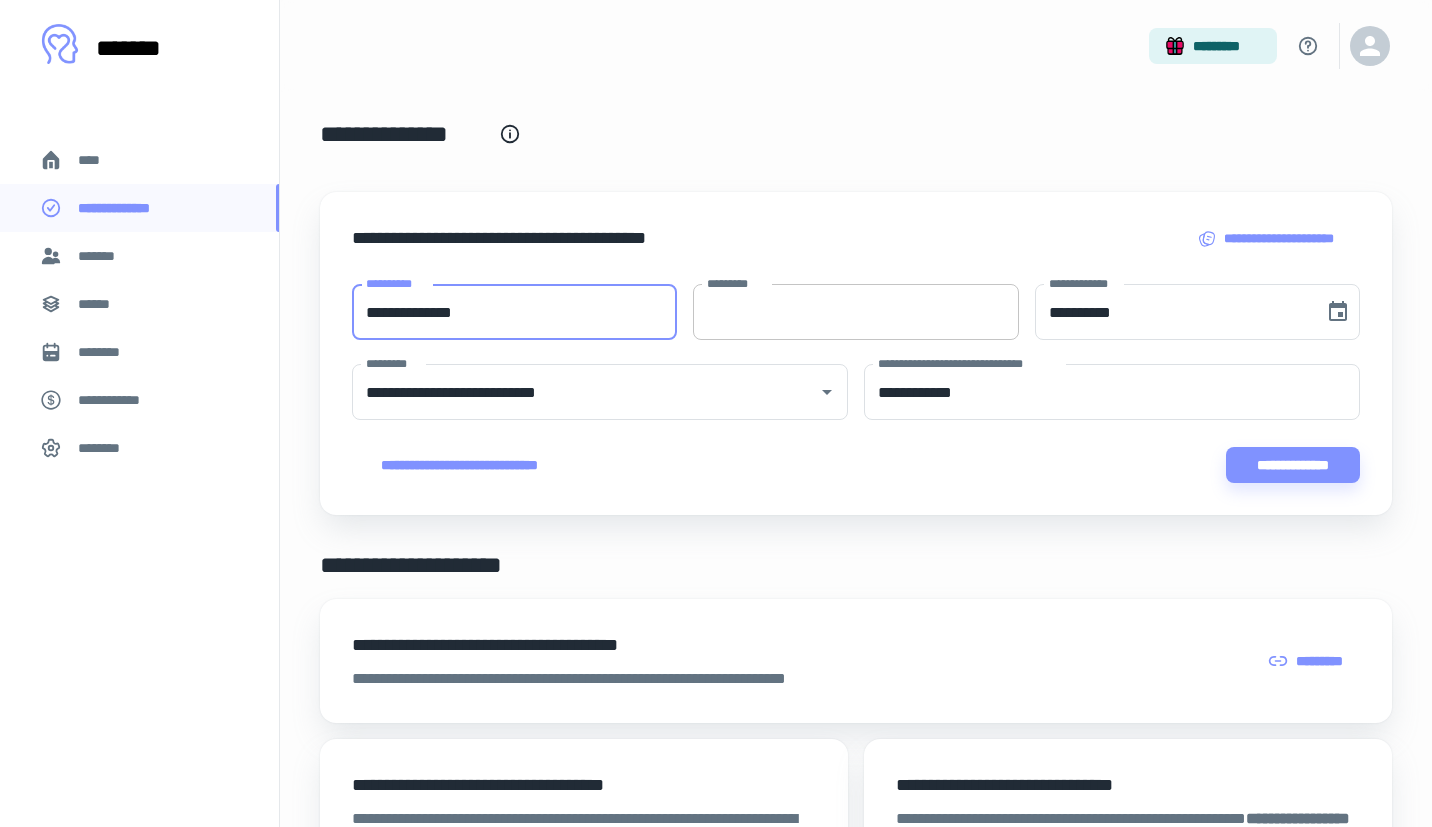 type on "**********" 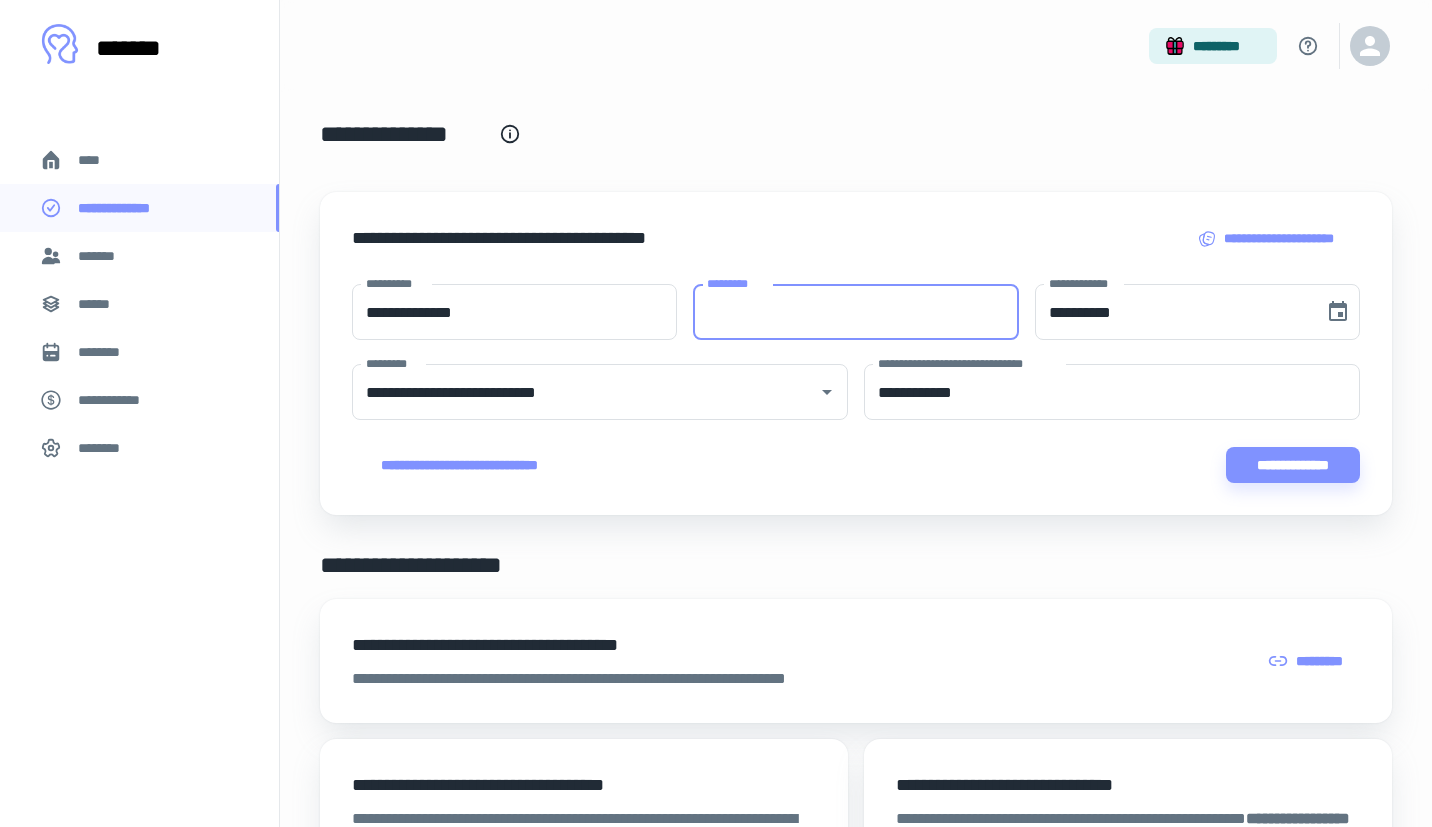 paste on "**********" 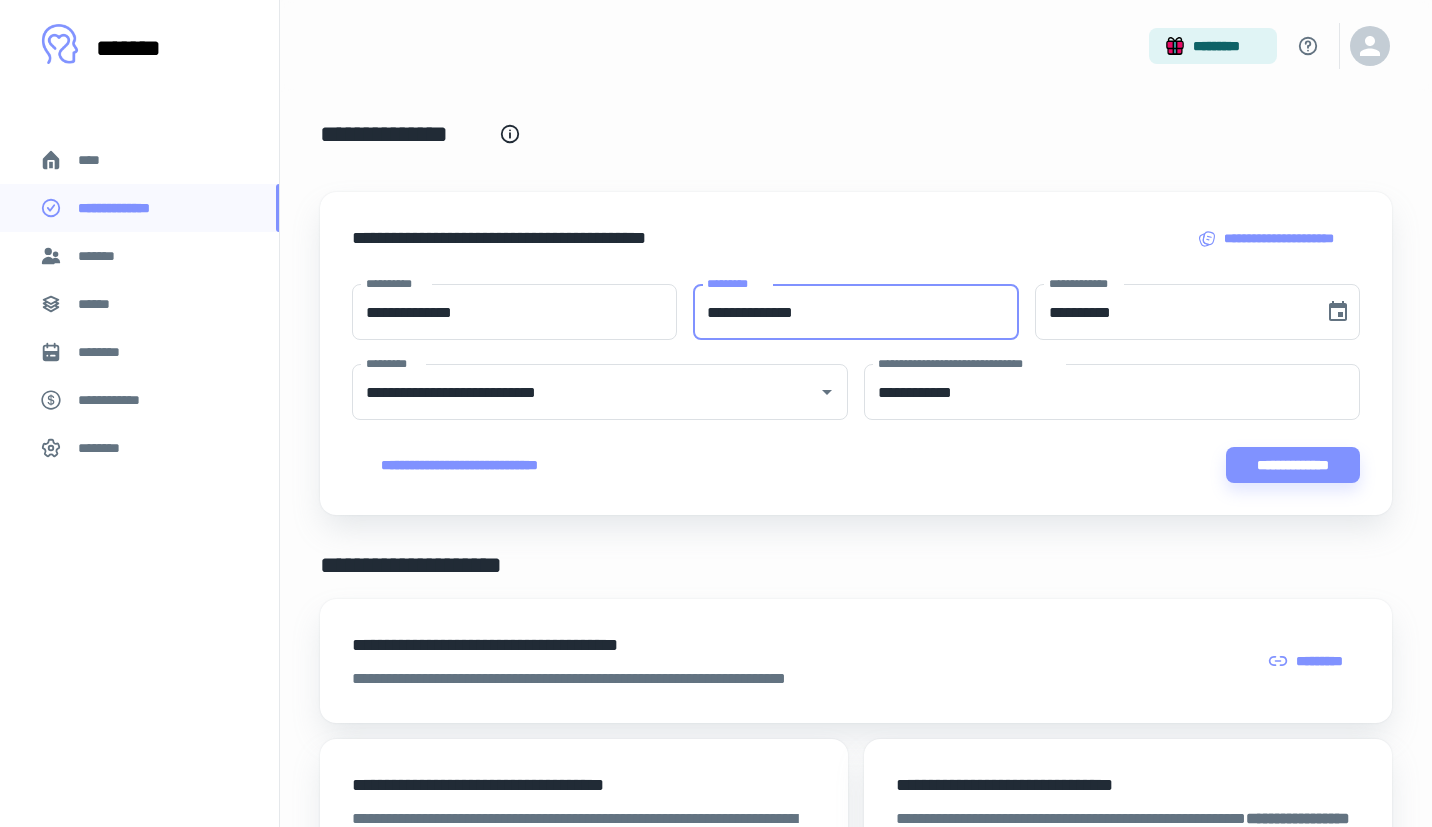 click on "**********" at bounding box center (855, 312) 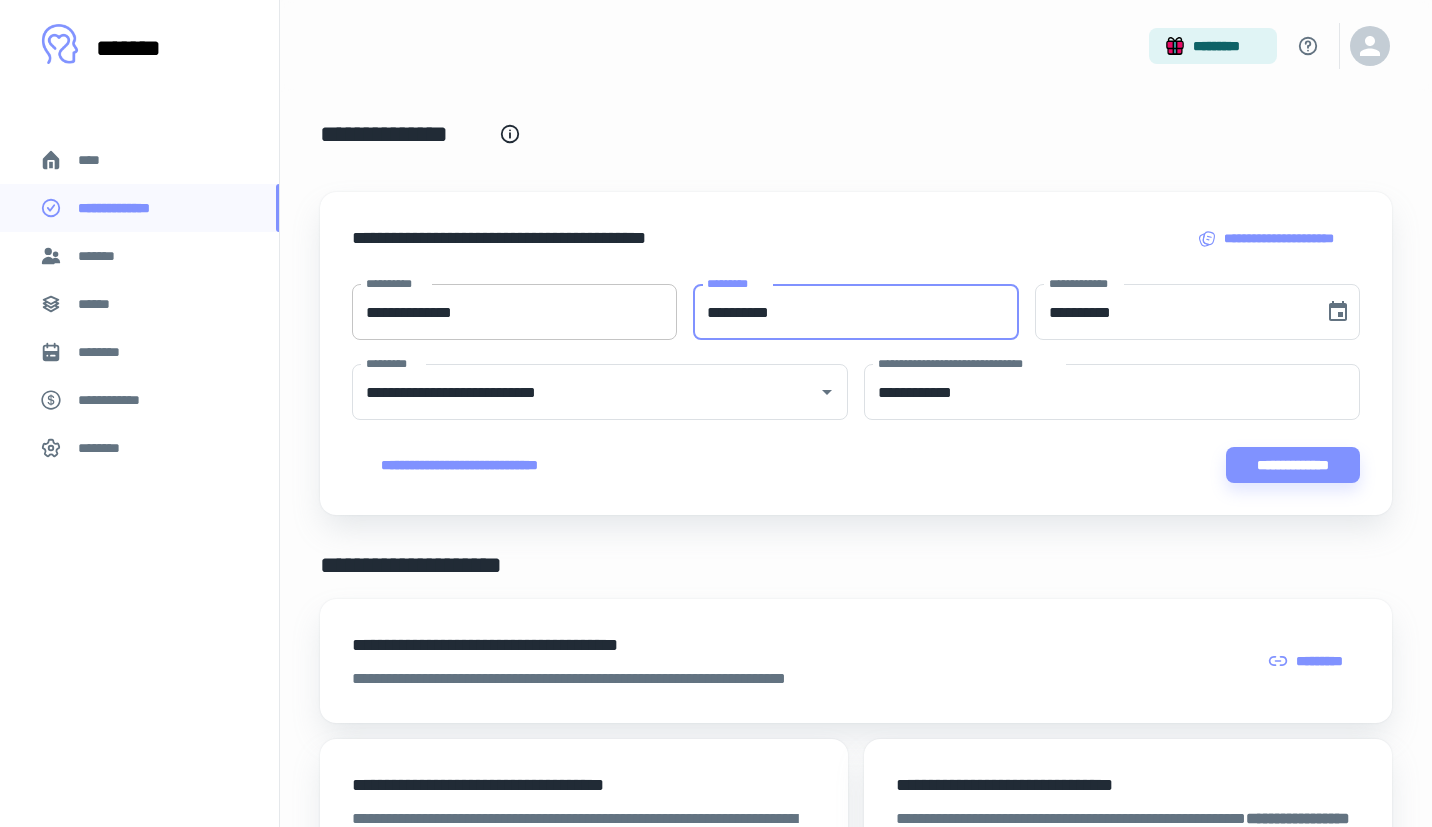 type on "**********" 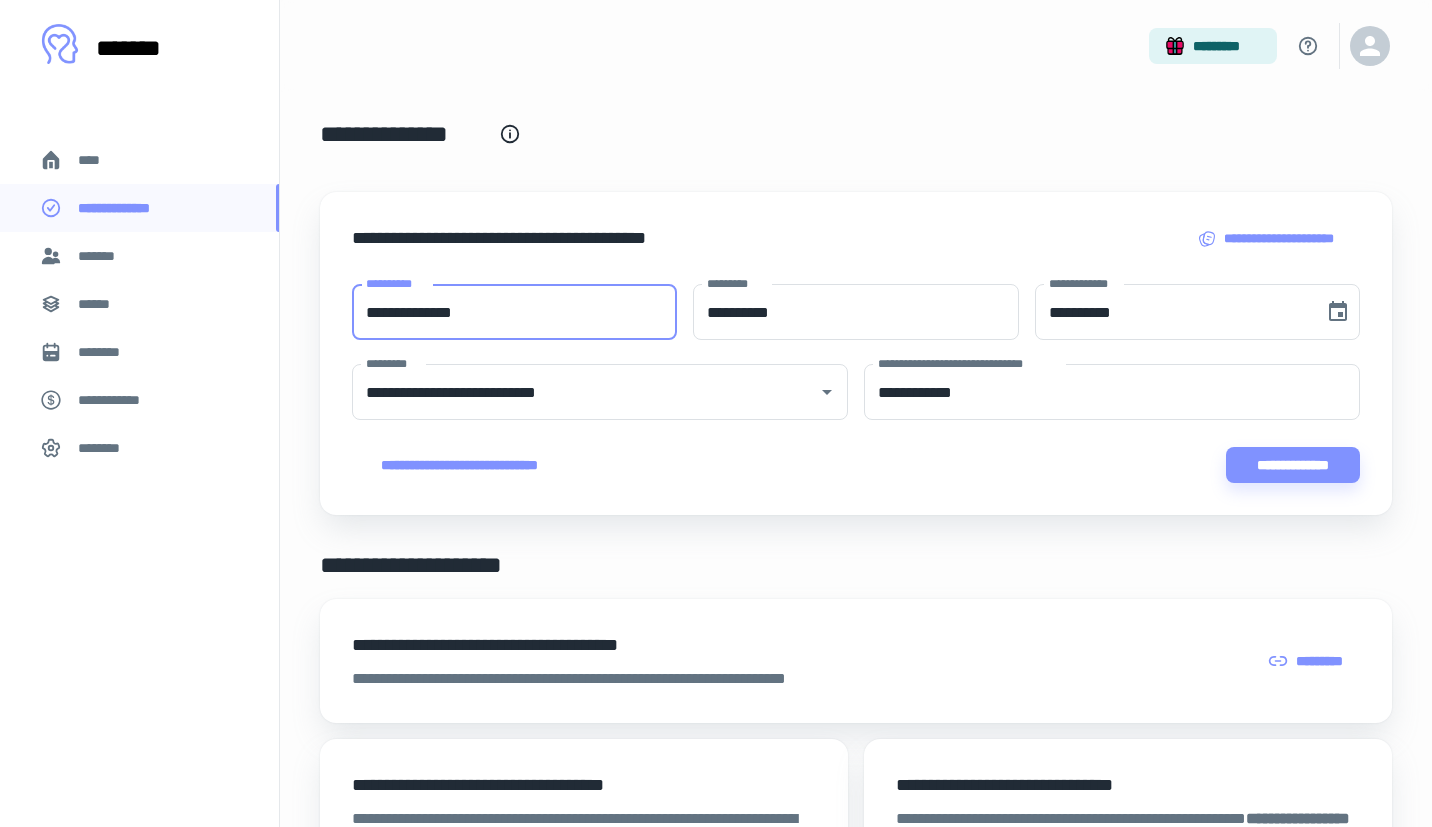 click on "**********" at bounding box center [514, 312] 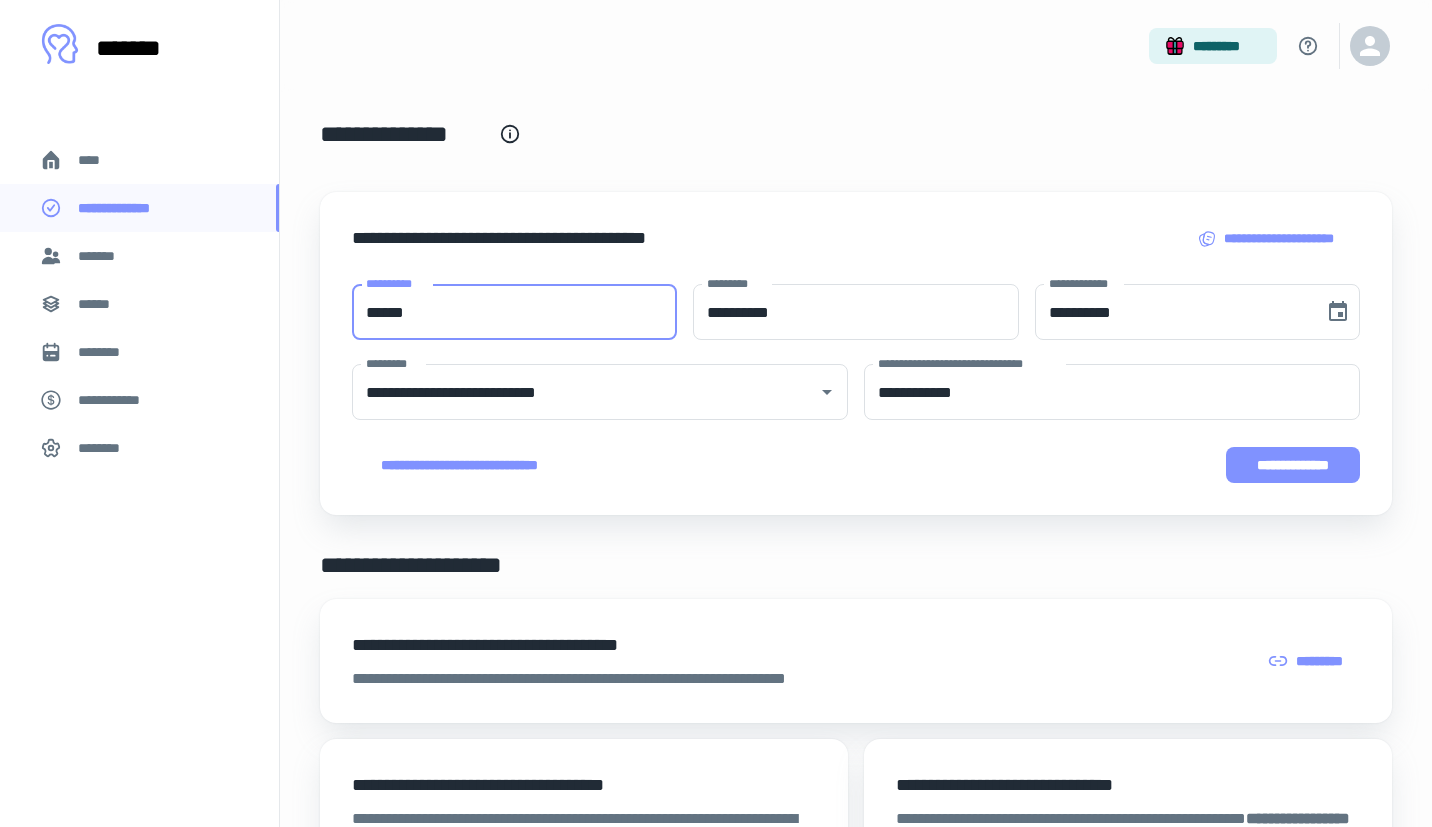 type on "******" 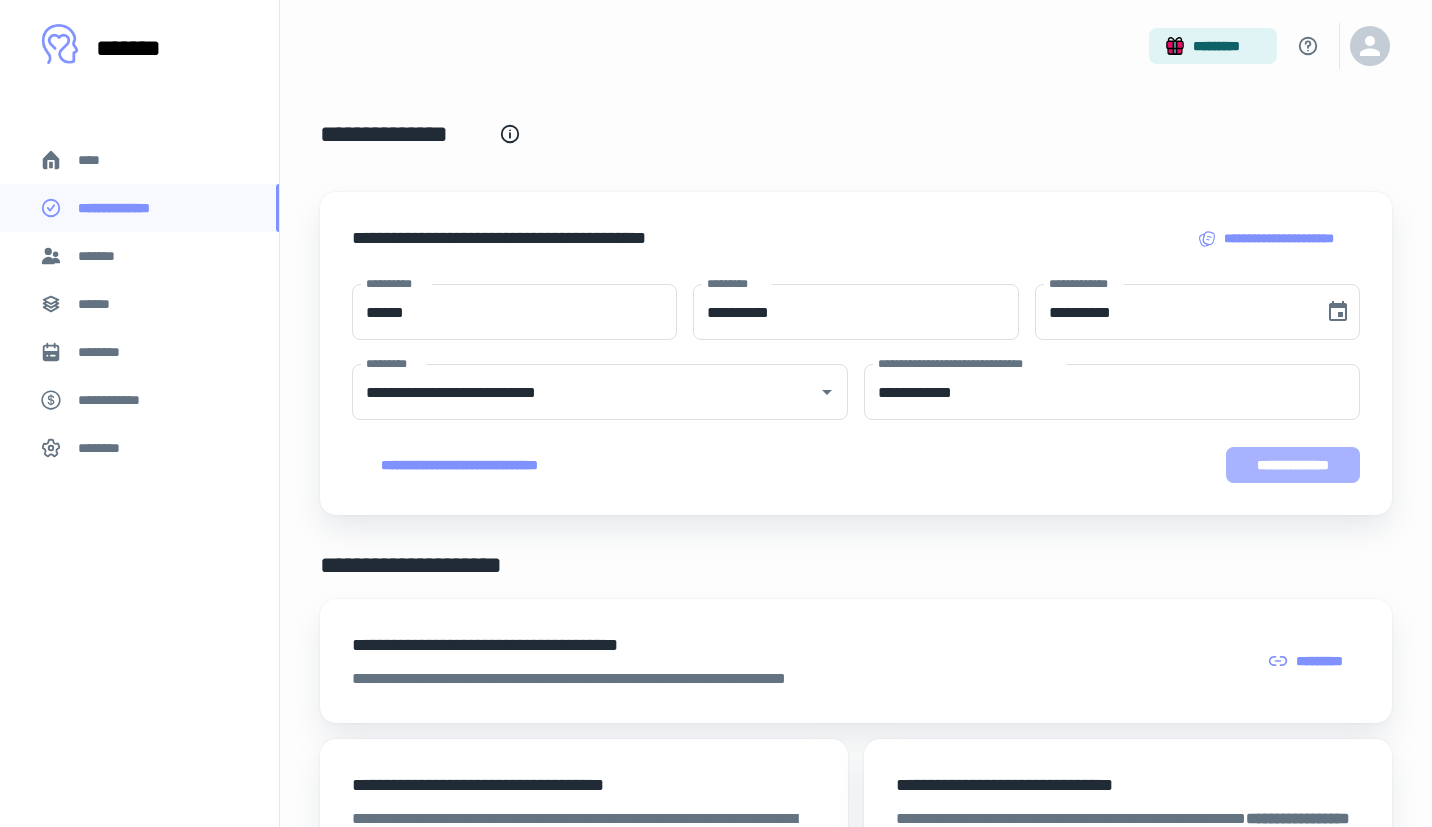 click on "**********" at bounding box center [1293, 465] 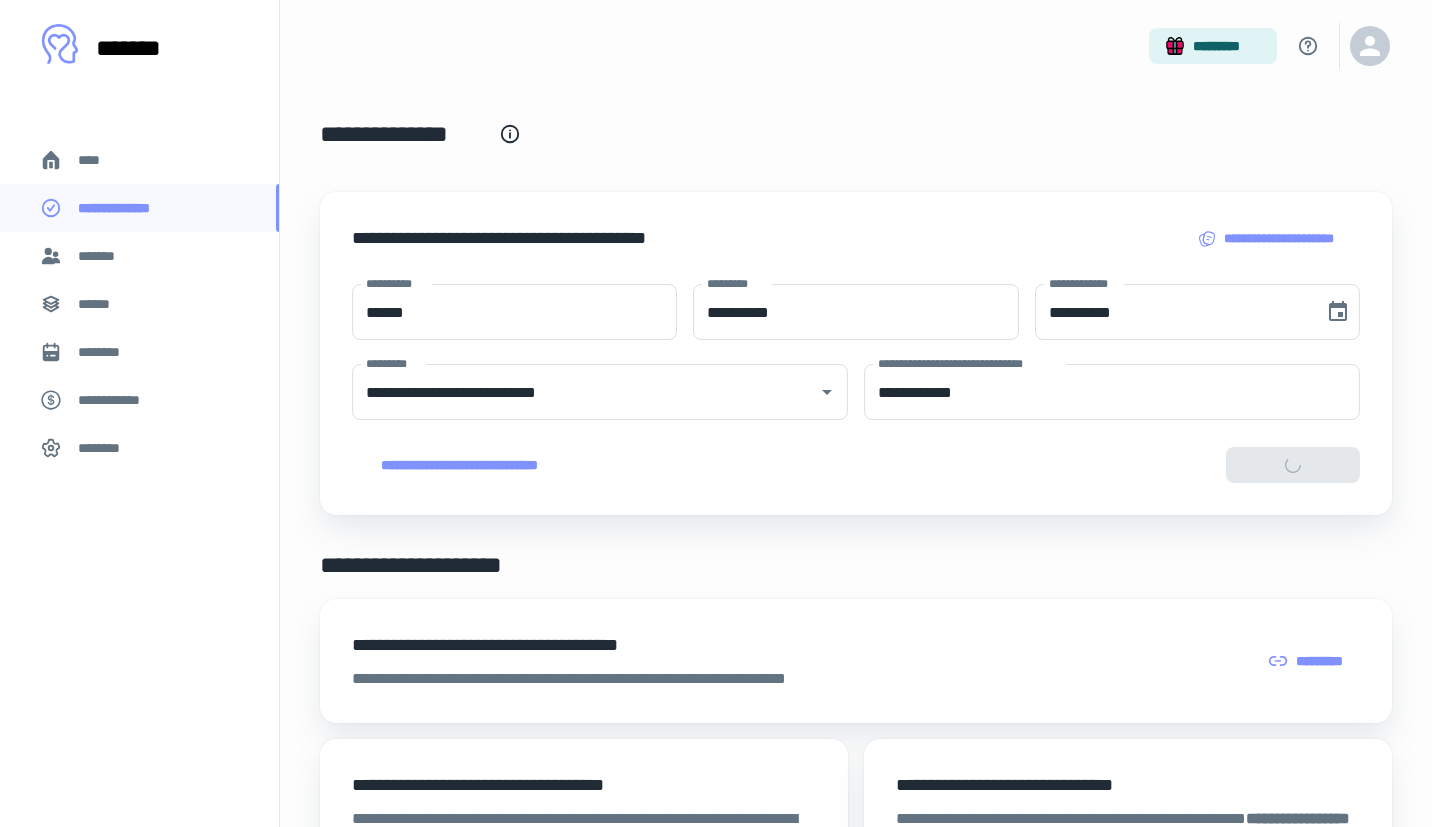 click on "**********" at bounding box center [856, 146] 